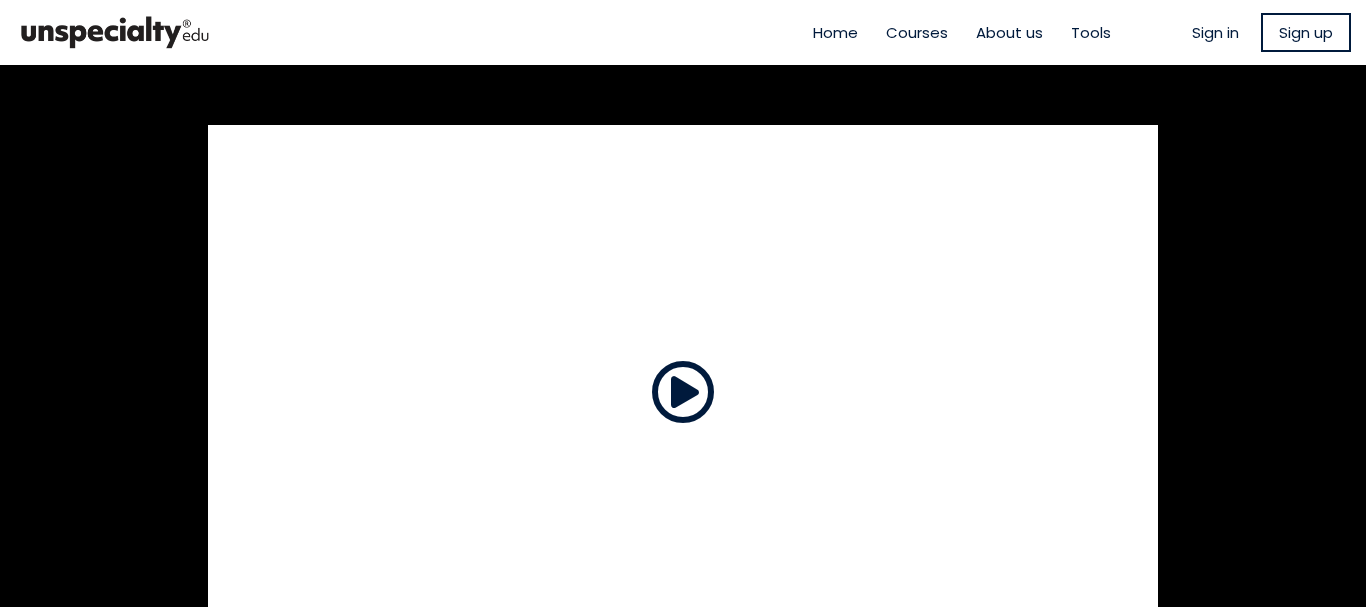 scroll, scrollTop: 0, scrollLeft: 0, axis: both 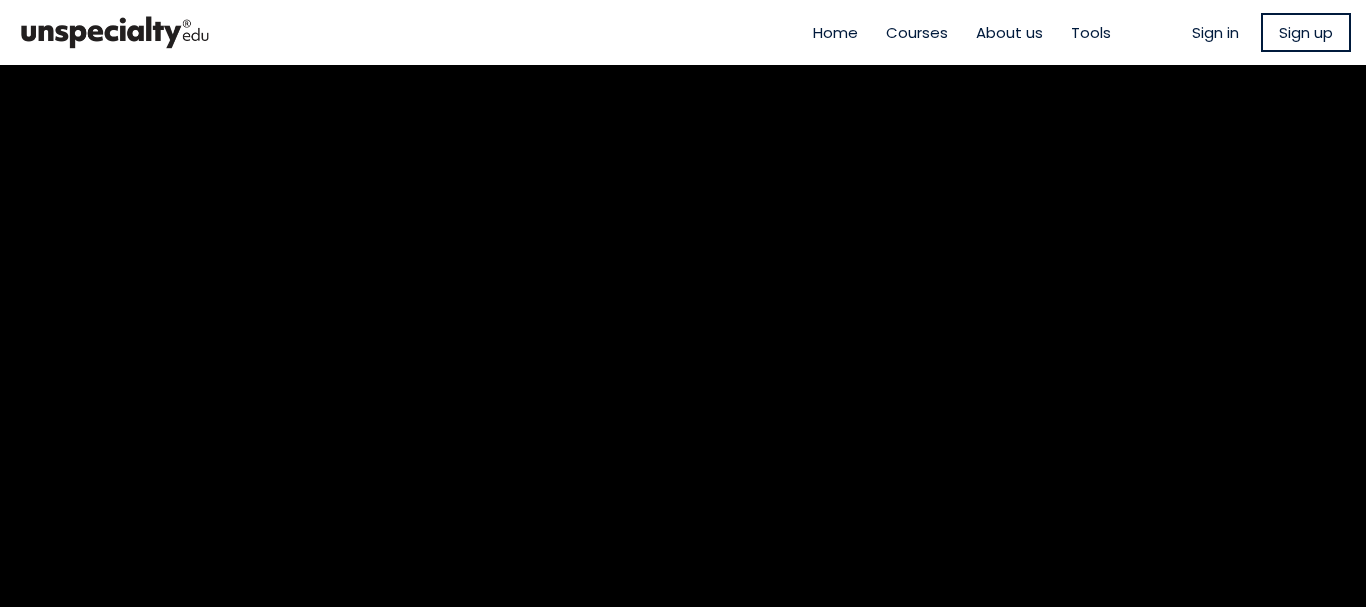 click on "Sign in" at bounding box center [1215, 32] 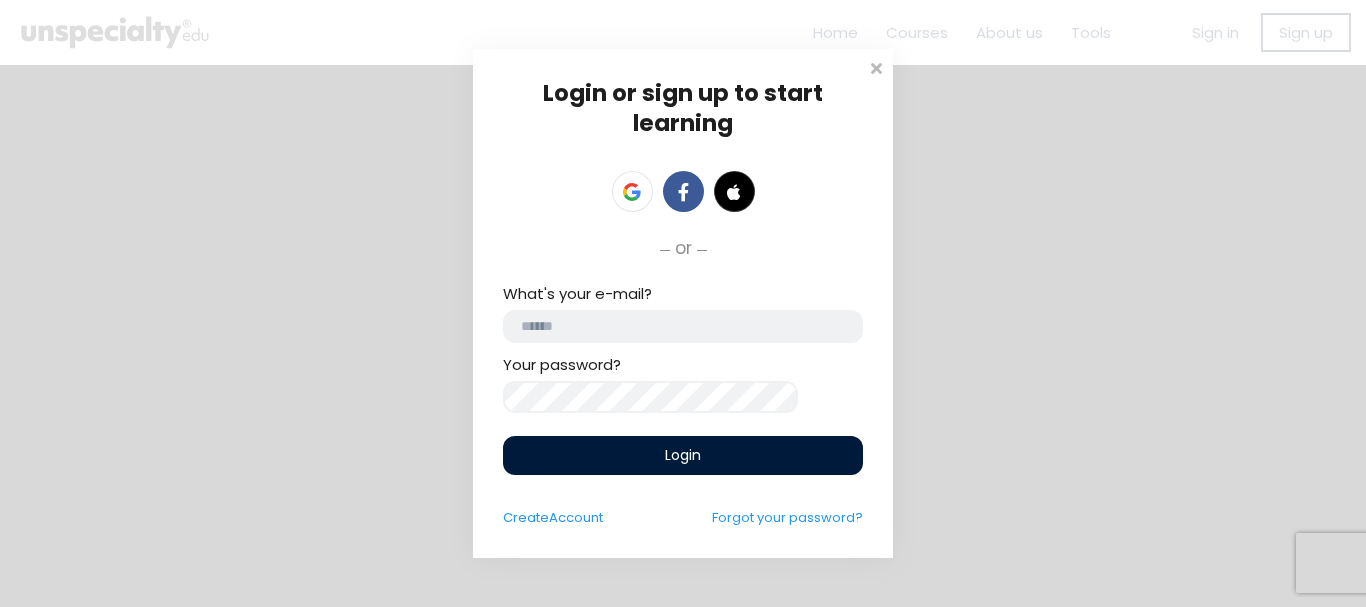 click at bounding box center [683, 326] 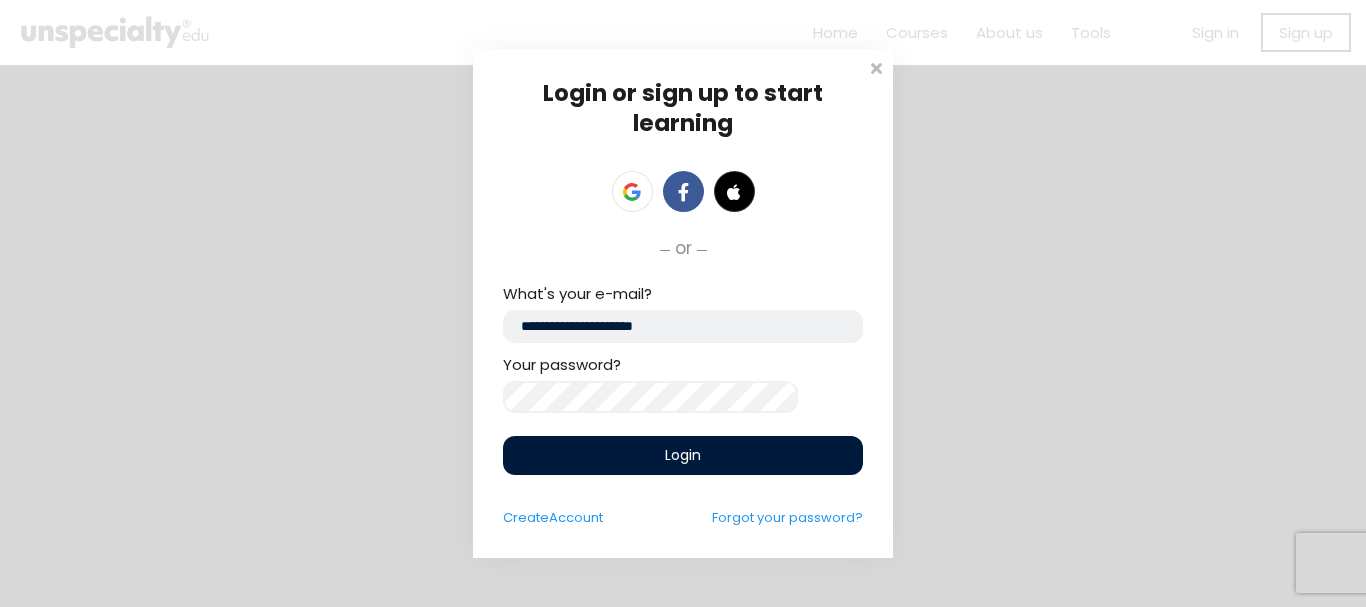 type on "**********" 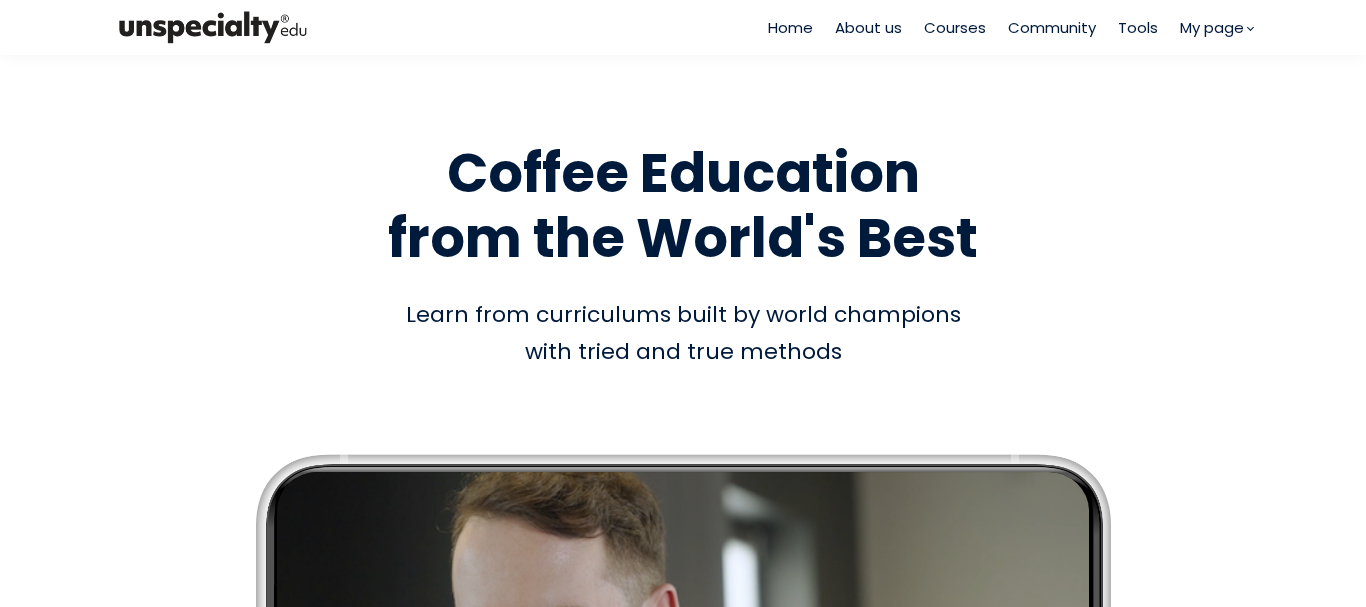 scroll, scrollTop: 0, scrollLeft: 0, axis: both 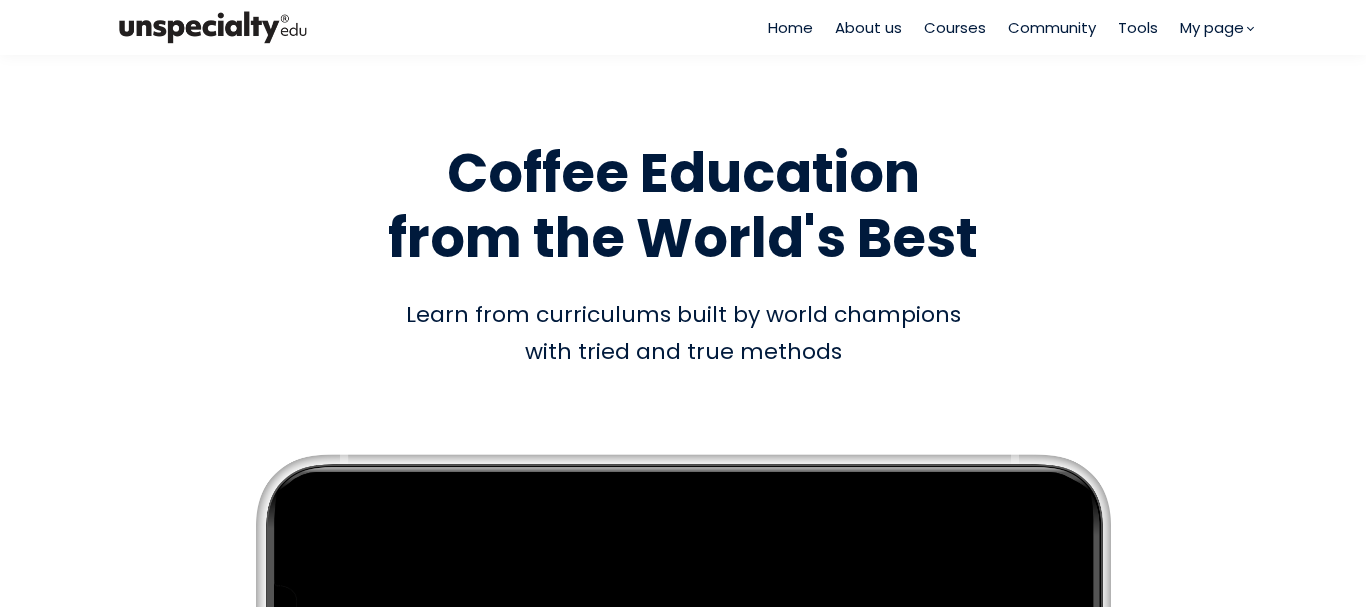 click on "Courses" at bounding box center [955, 27] 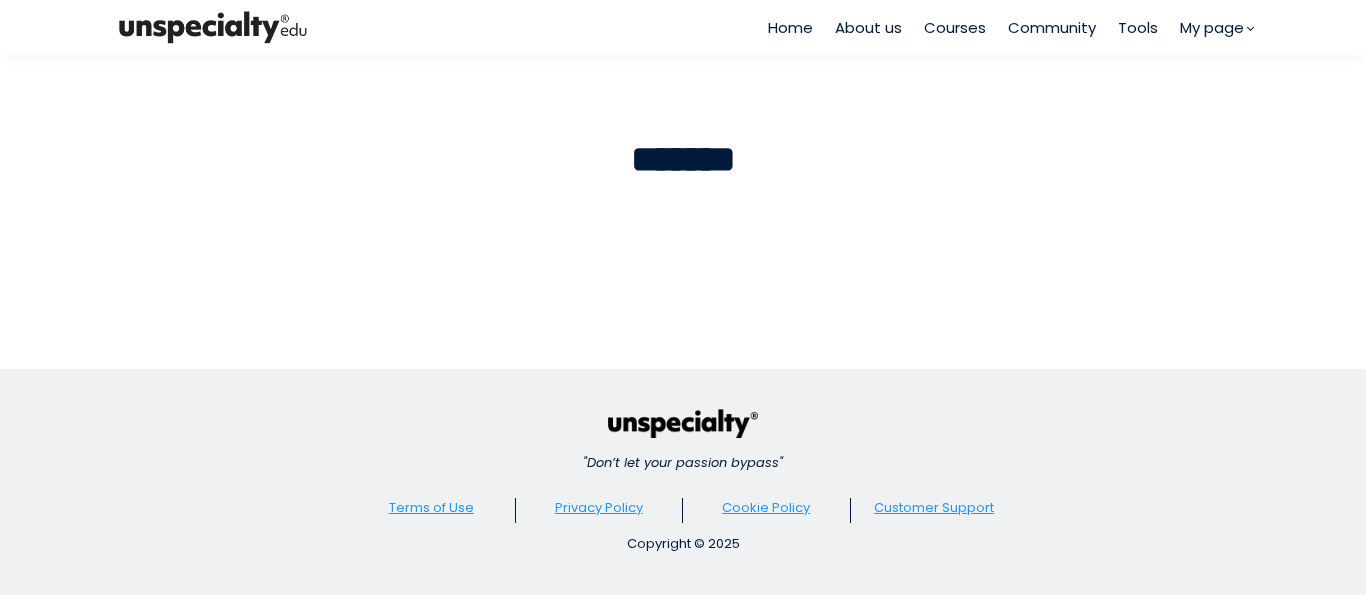 scroll, scrollTop: 0, scrollLeft: 0, axis: both 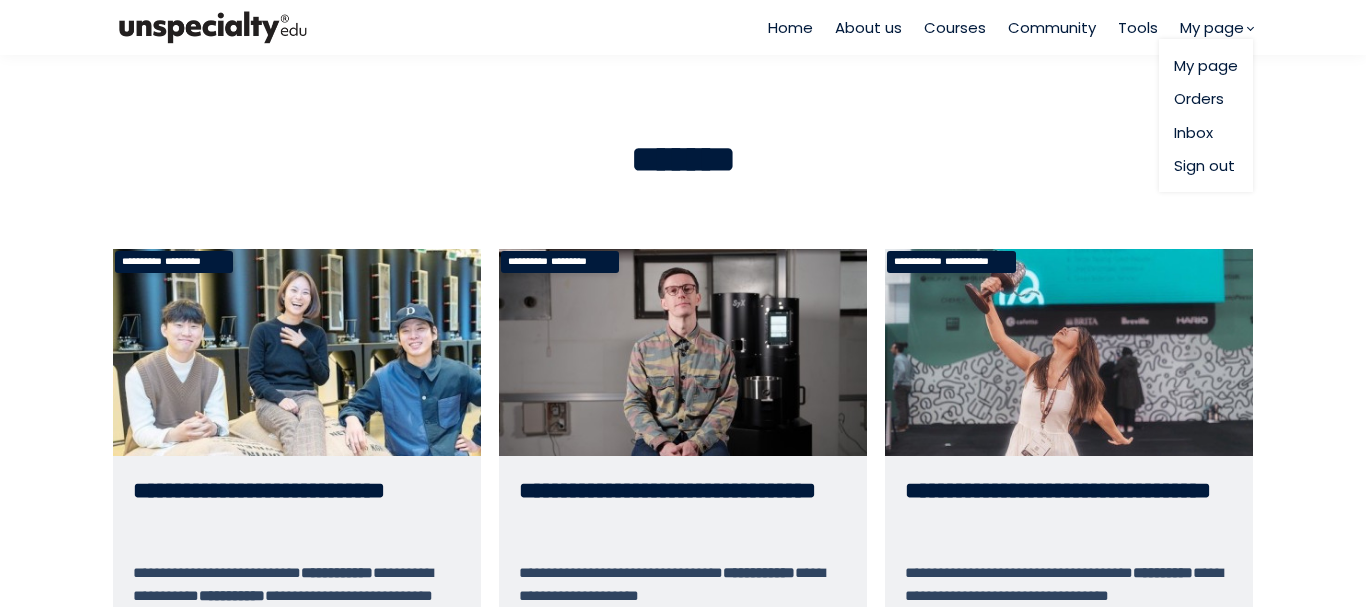 click on "My page" at bounding box center [1212, 27] 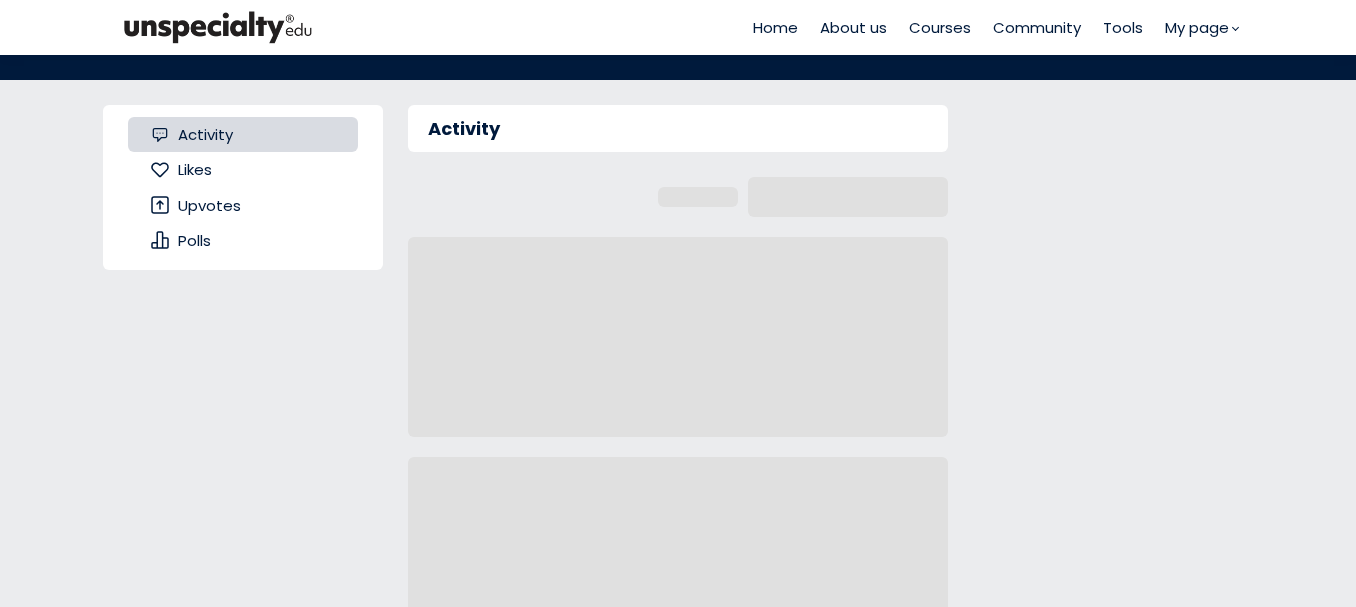 scroll, scrollTop: 0, scrollLeft: 0, axis: both 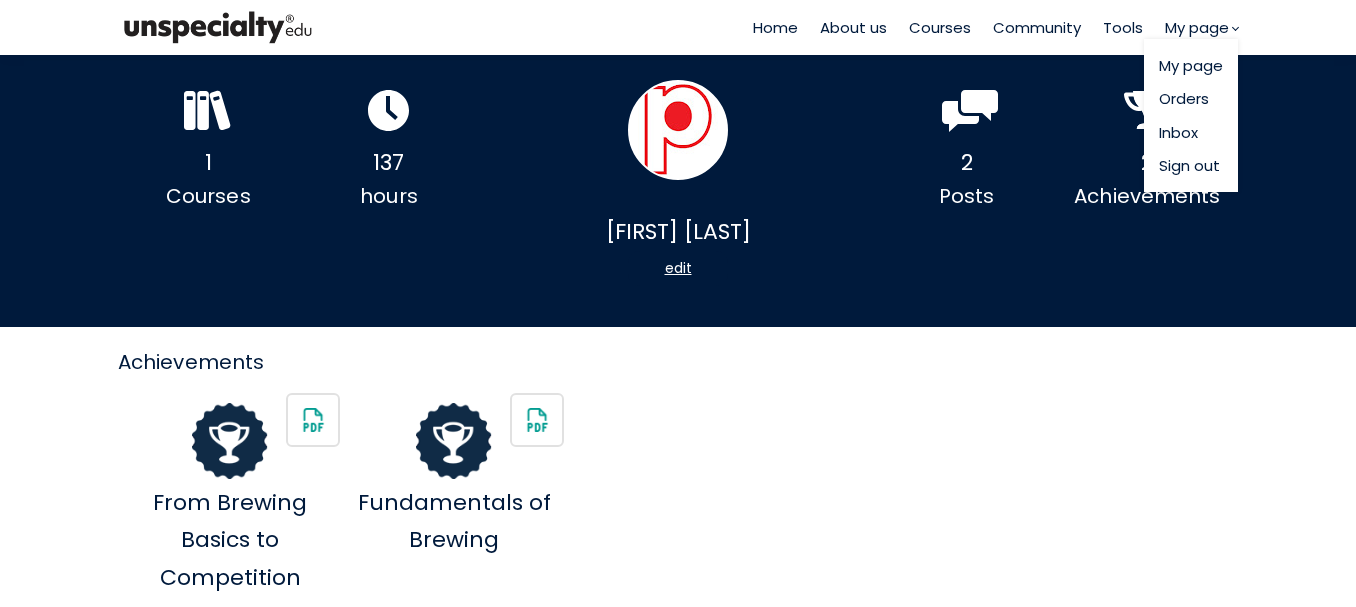 click on "Orders" at bounding box center [1191, 98] 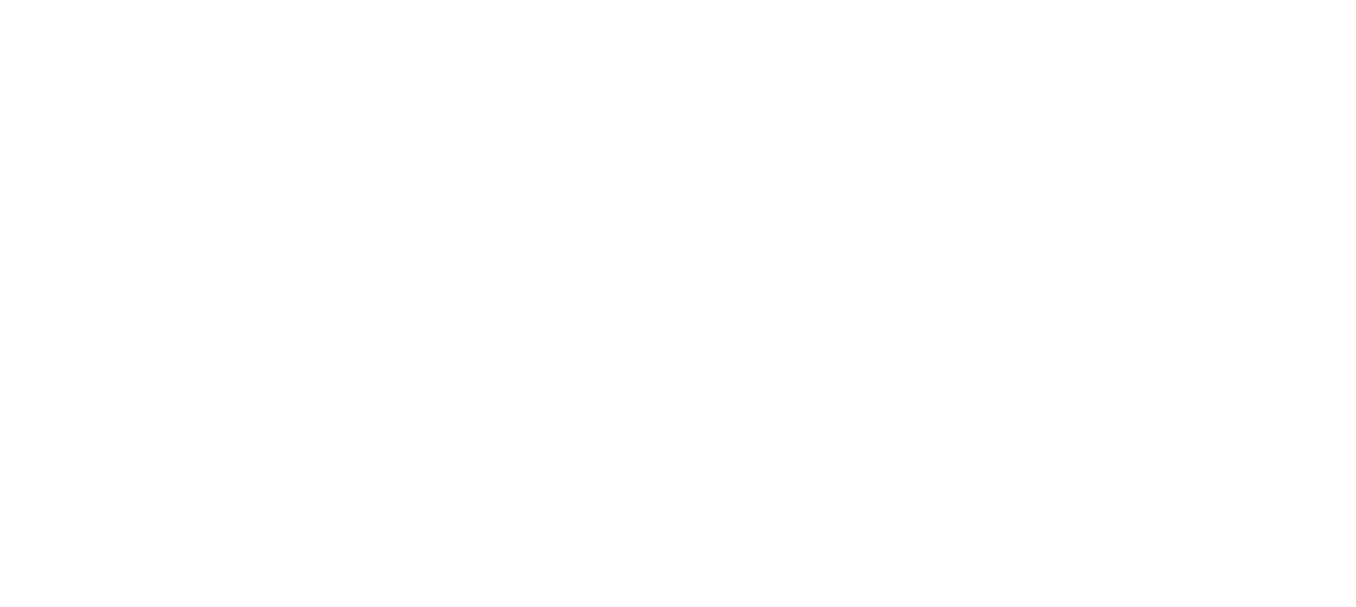 scroll, scrollTop: 0, scrollLeft: 0, axis: both 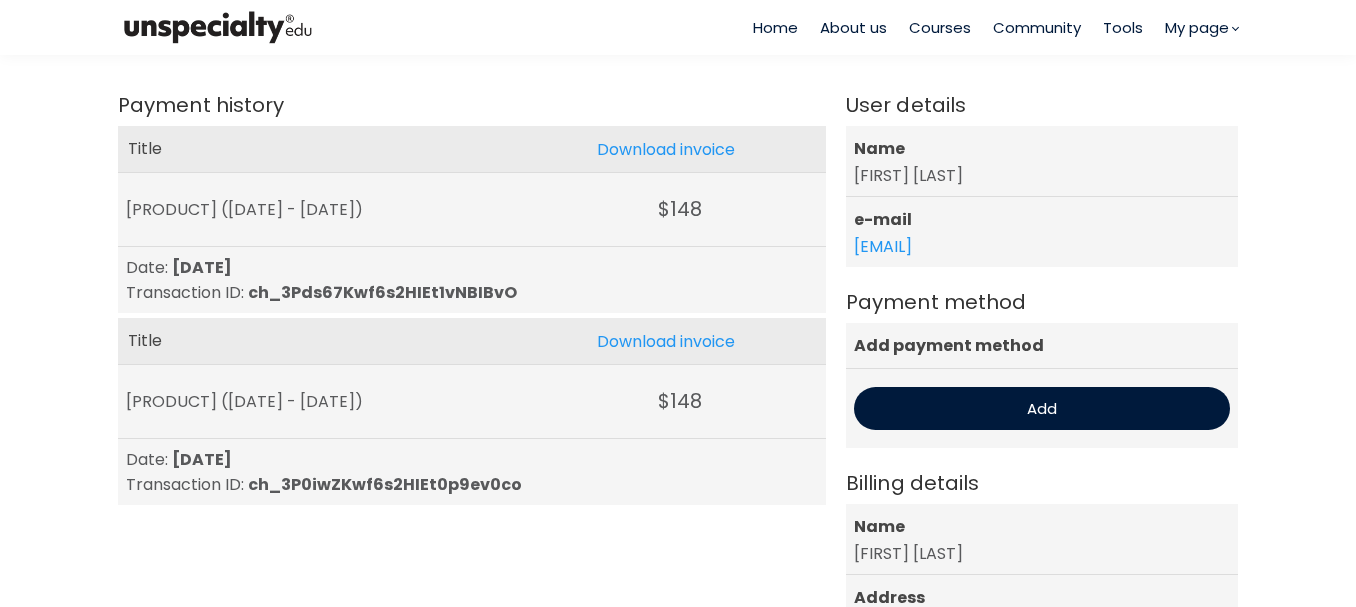 click on "Home" at bounding box center [775, 27] 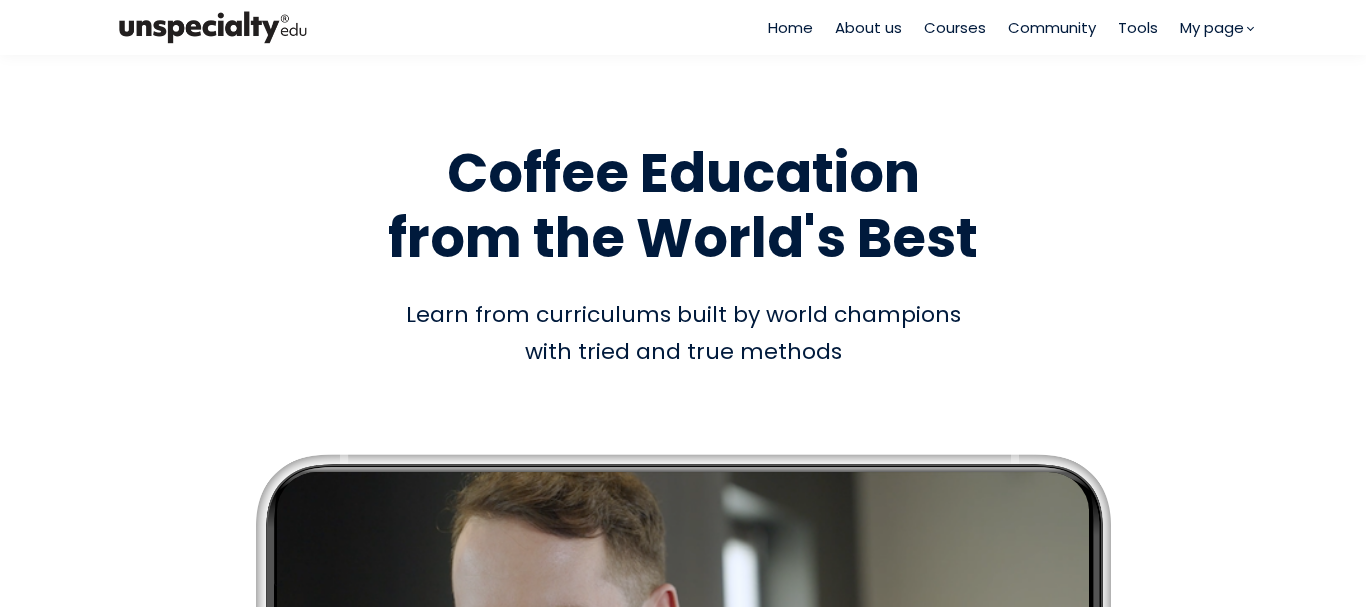 scroll, scrollTop: 0, scrollLeft: 0, axis: both 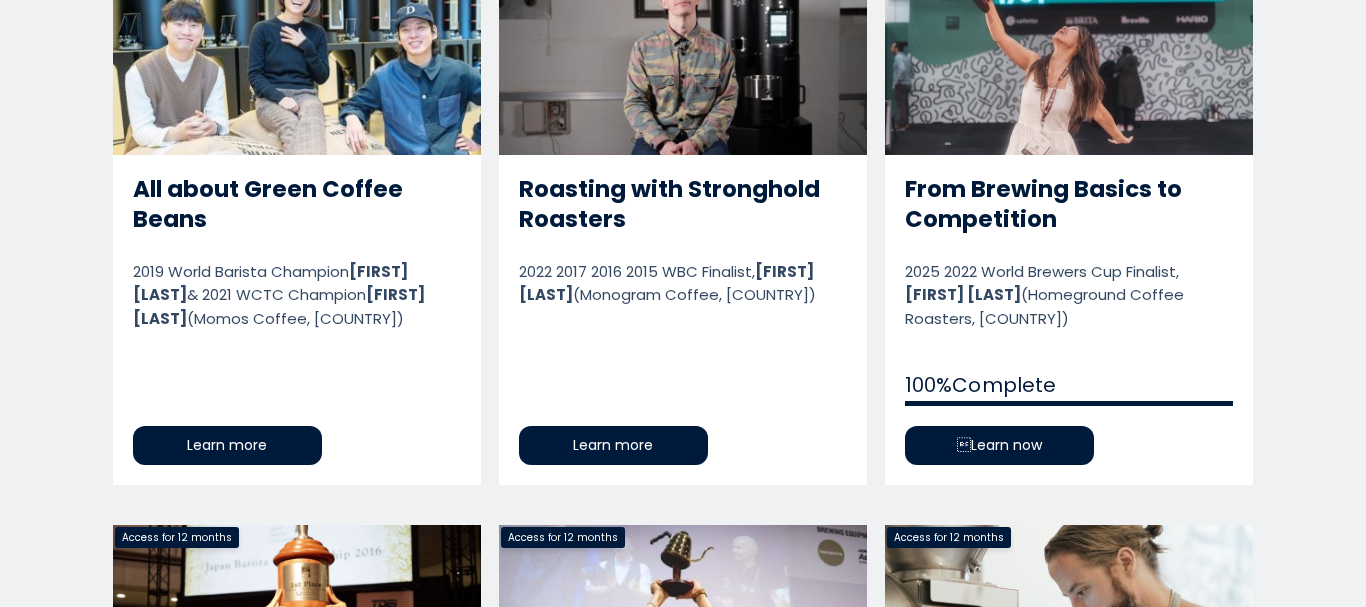 click on "From Brewing Basics to Competition" at bounding box center (1069, 216) 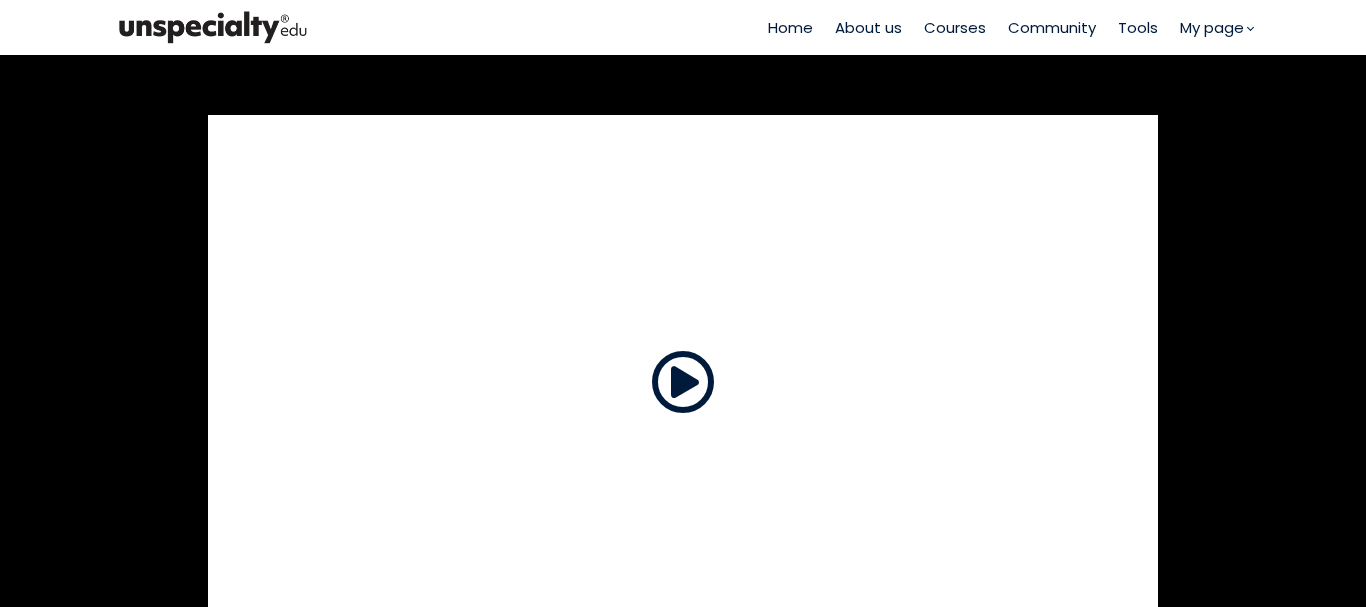 scroll, scrollTop: 0, scrollLeft: 0, axis: both 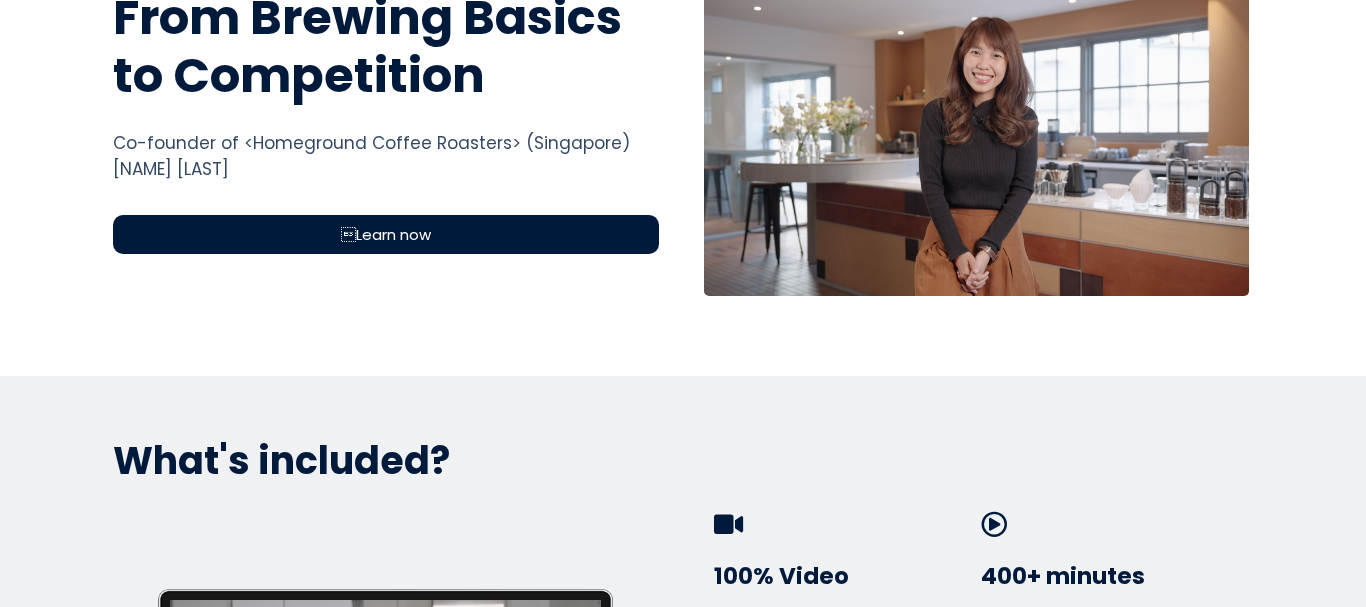 click on "Learn now" at bounding box center [386, 234] 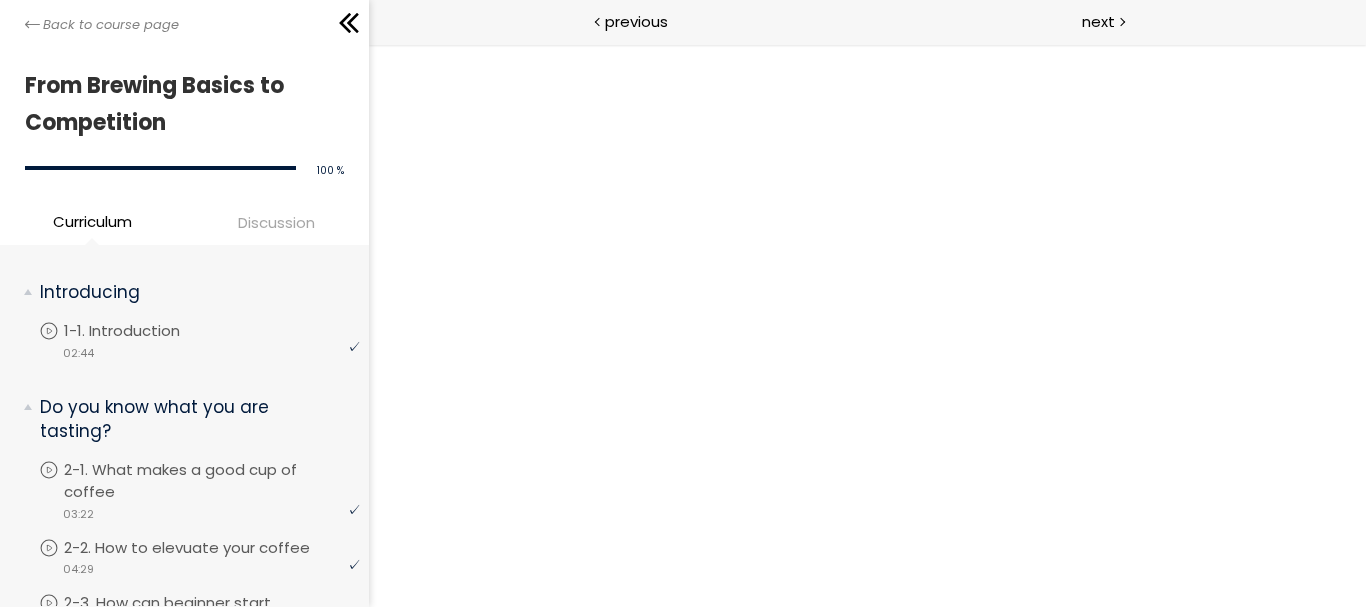 scroll, scrollTop: 0, scrollLeft: 0, axis: both 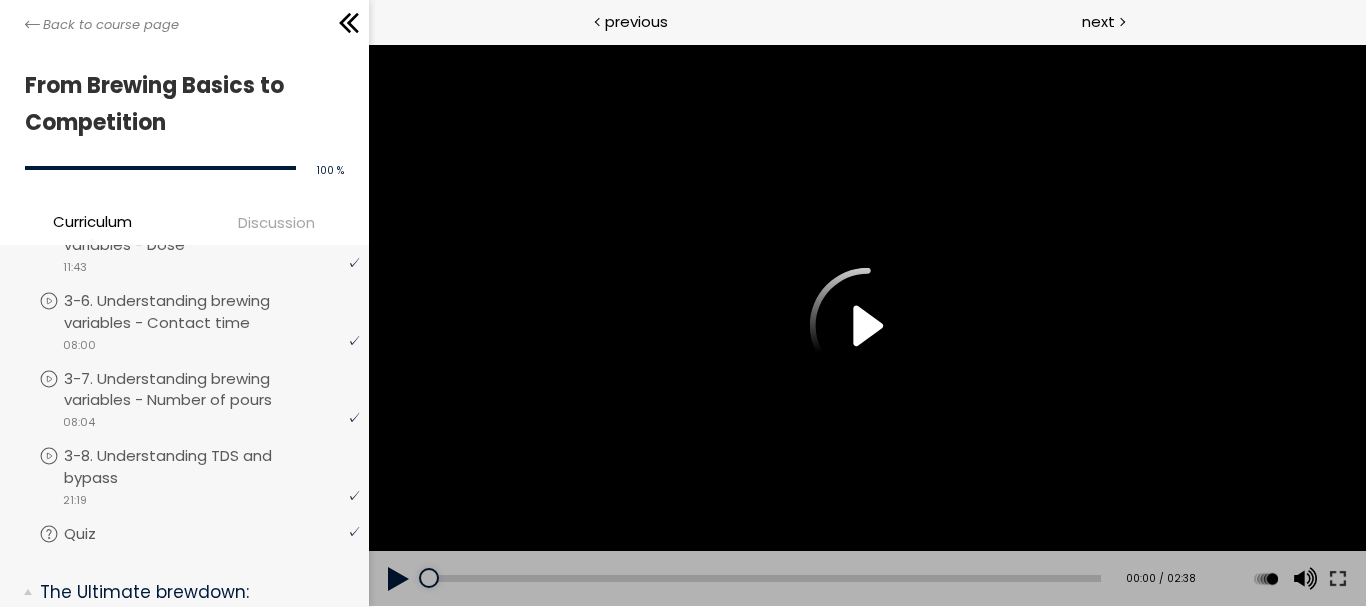 click at bounding box center (866, 325) 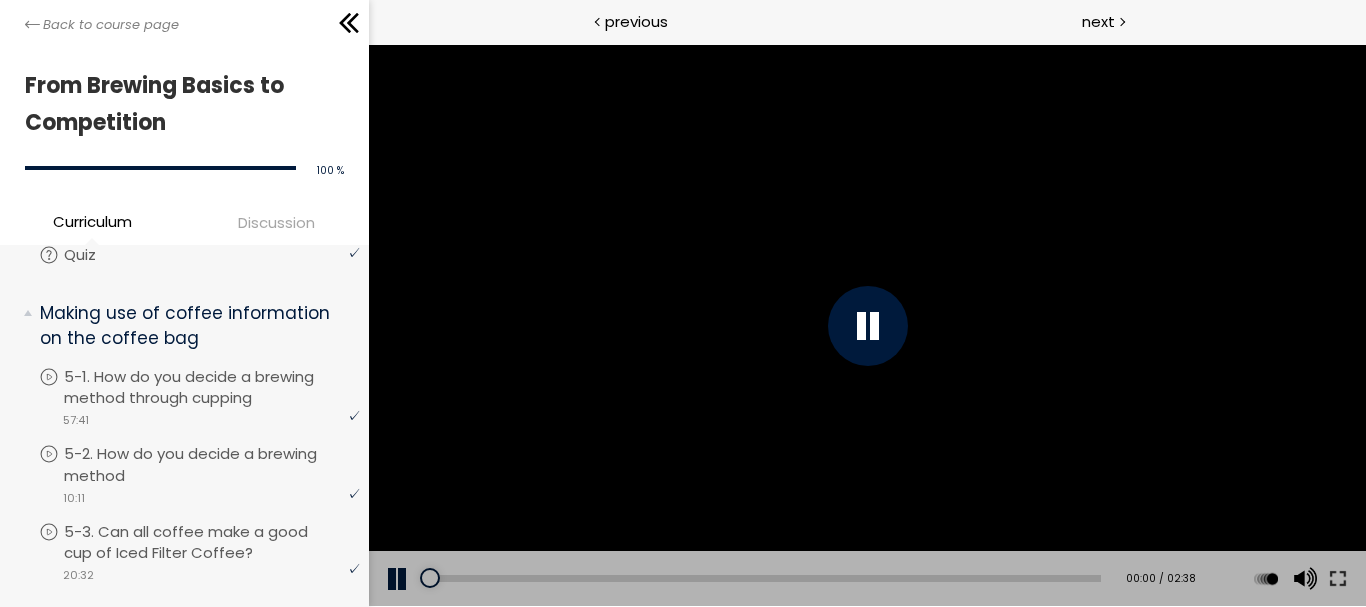 scroll, scrollTop: 2100, scrollLeft: 0, axis: vertical 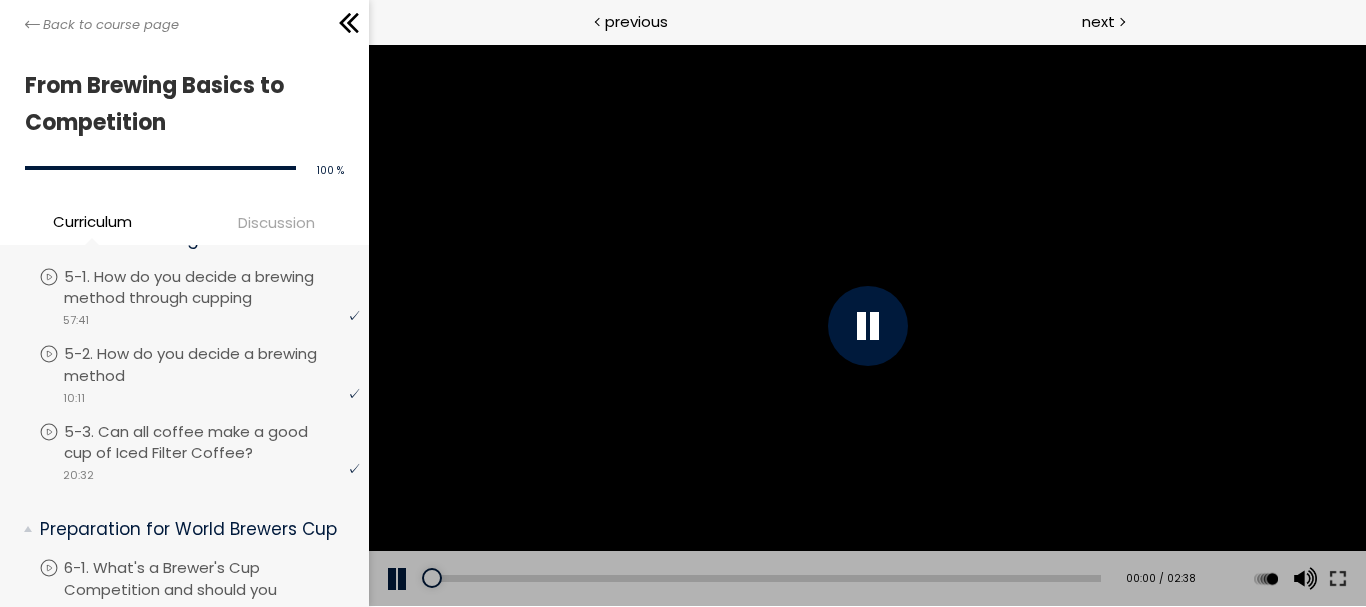 click at bounding box center (866, 325) 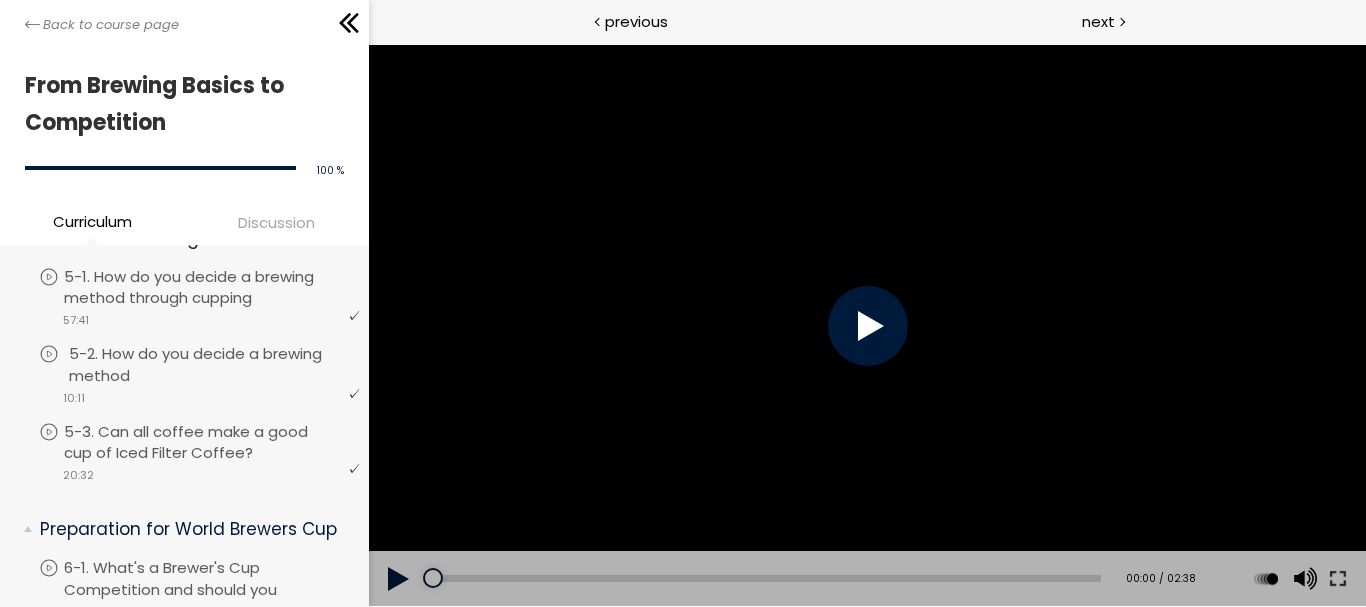 scroll, scrollTop: 2200, scrollLeft: 0, axis: vertical 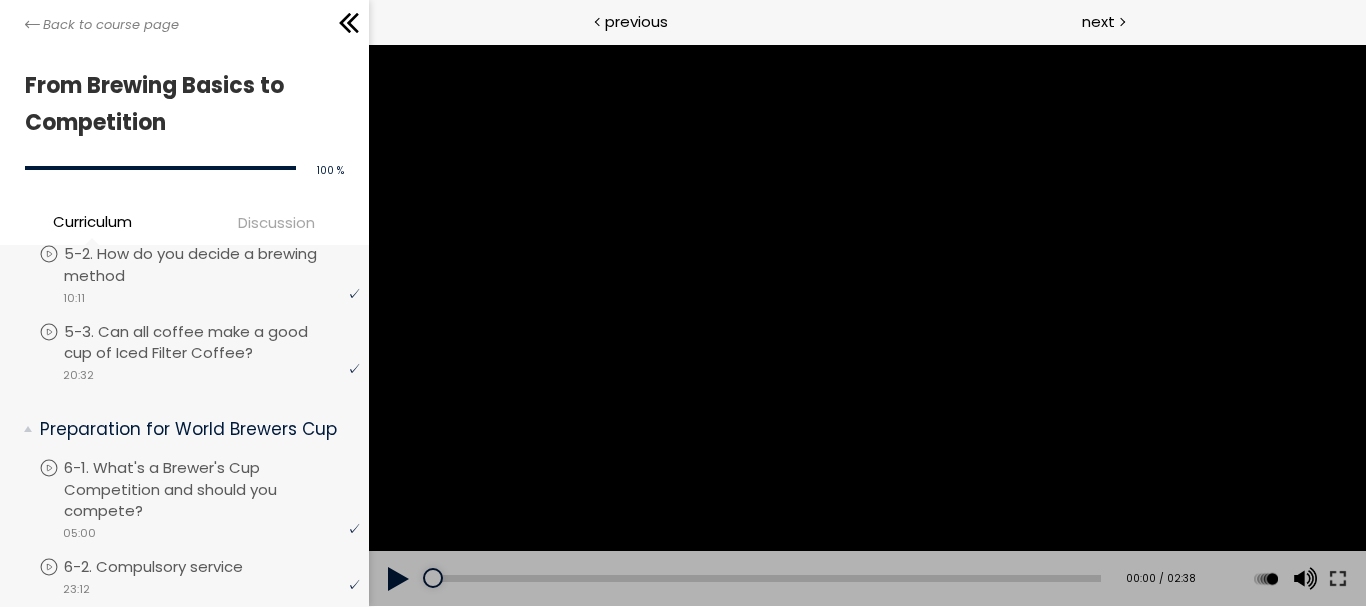 click at bounding box center [866, 325] 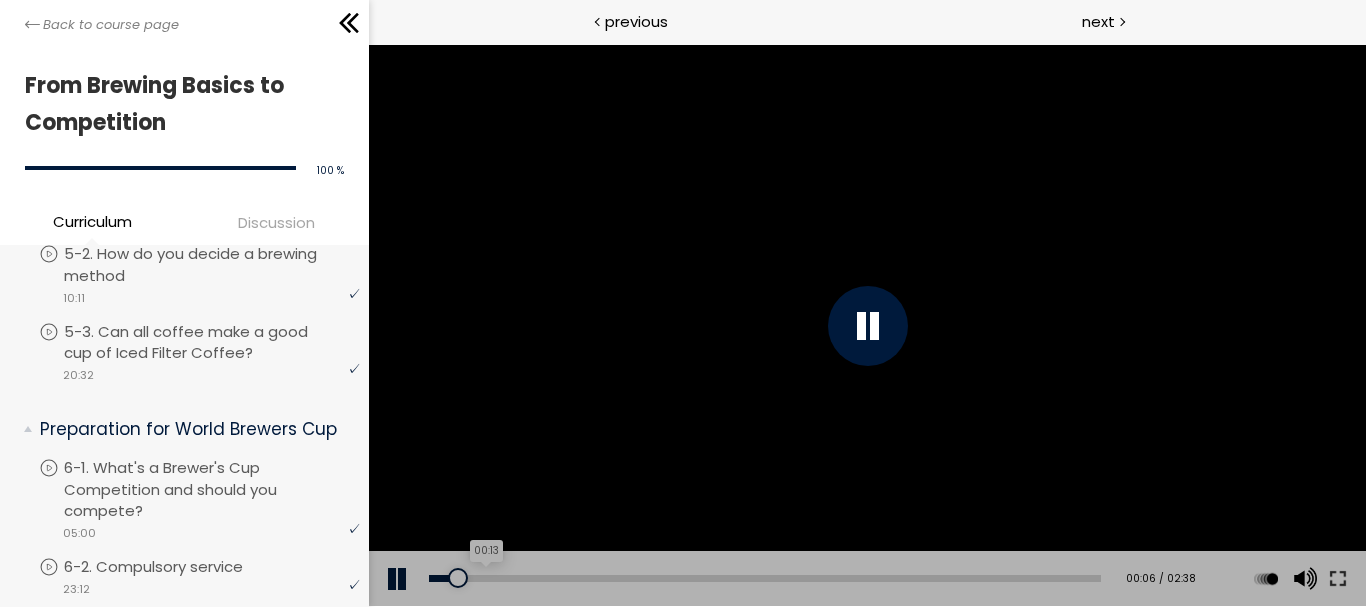 click on "00:13" at bounding box center [764, 578] 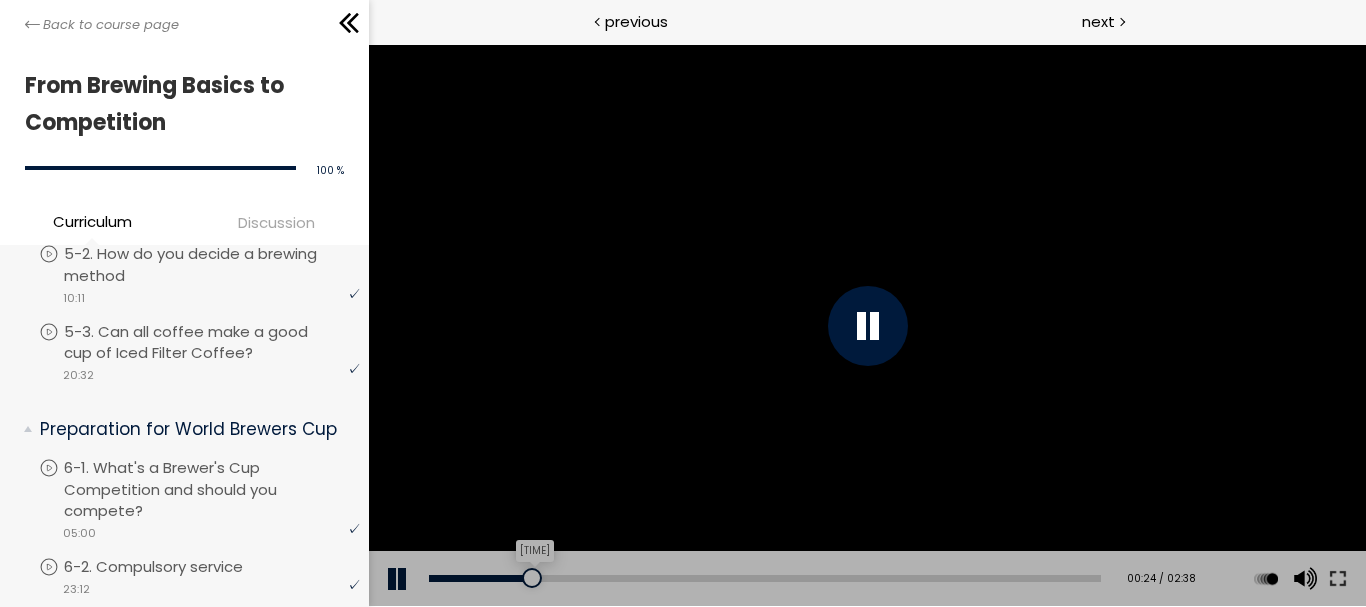 click on "[TIME]" at bounding box center (764, 578) 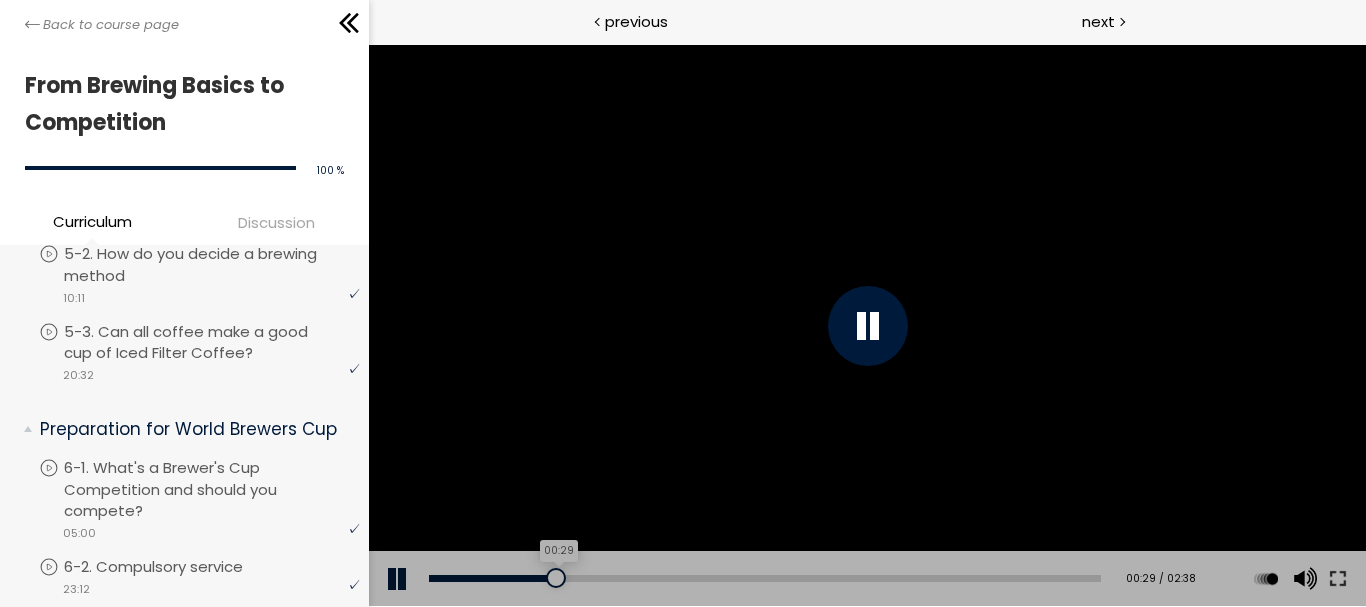 click on "00:29" at bounding box center [764, 578] 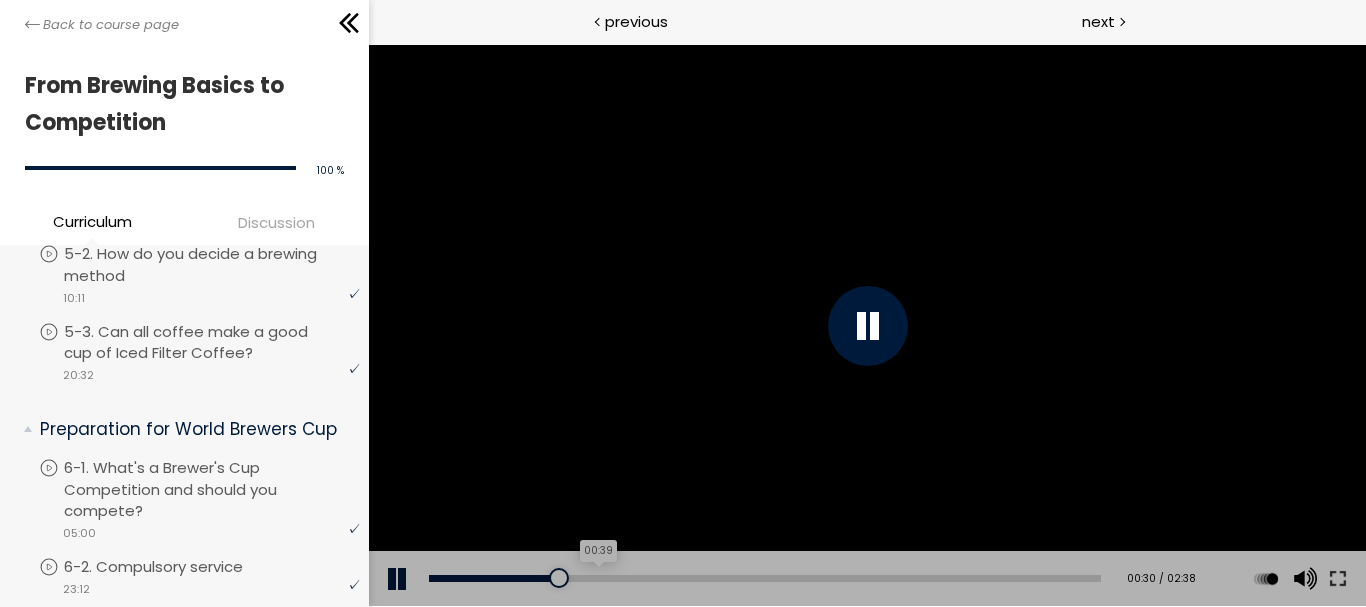 click on "00:39" at bounding box center [764, 578] 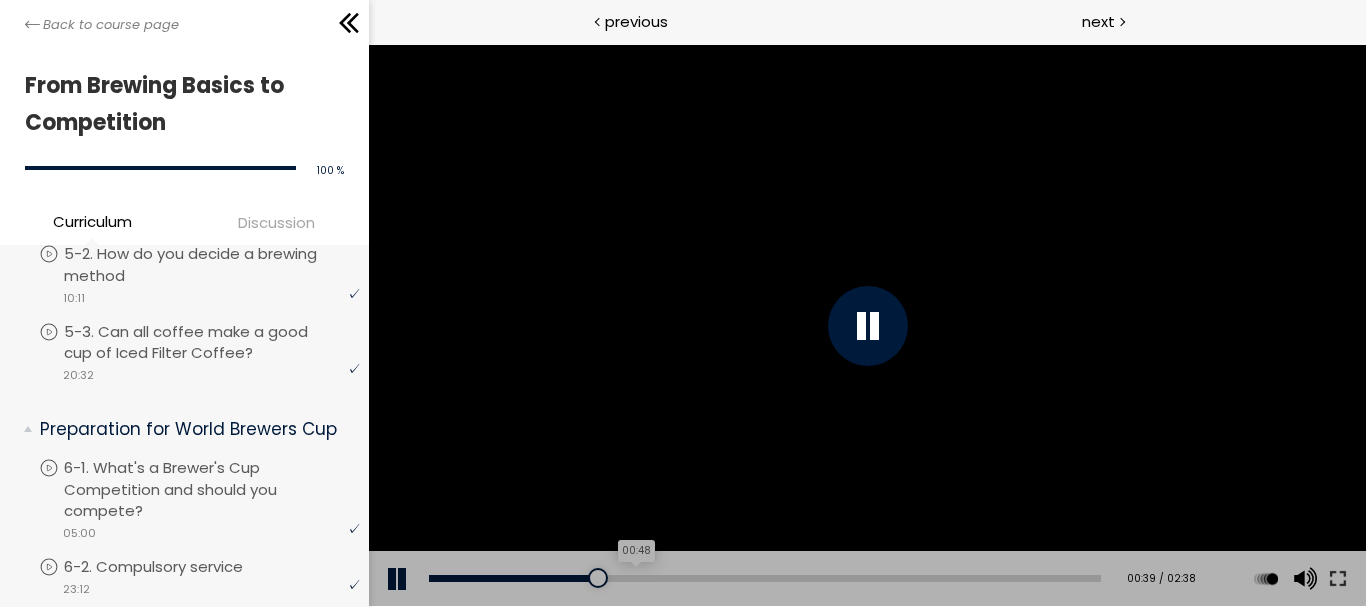 click on "00:48" at bounding box center [764, 578] 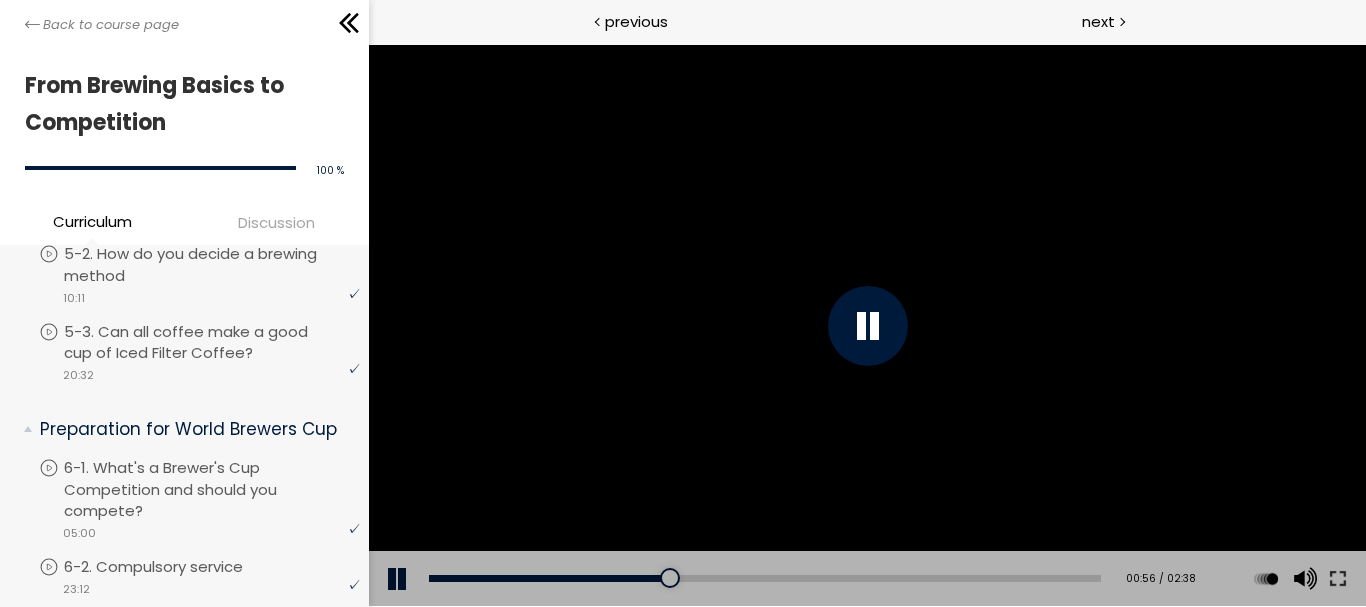 drag, startPoint x: 666, startPoint y: 580, endPoint x: 684, endPoint y: 584, distance: 18.439089 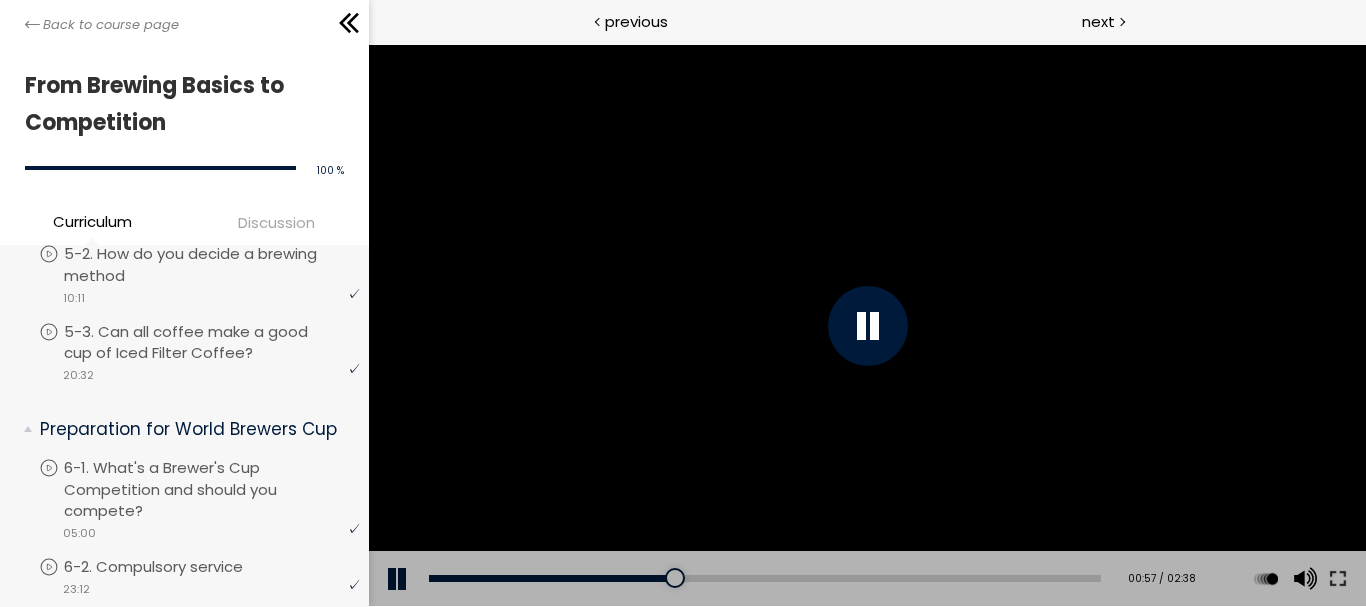 click on "Add chapter
[TIME]" at bounding box center [764, 579] 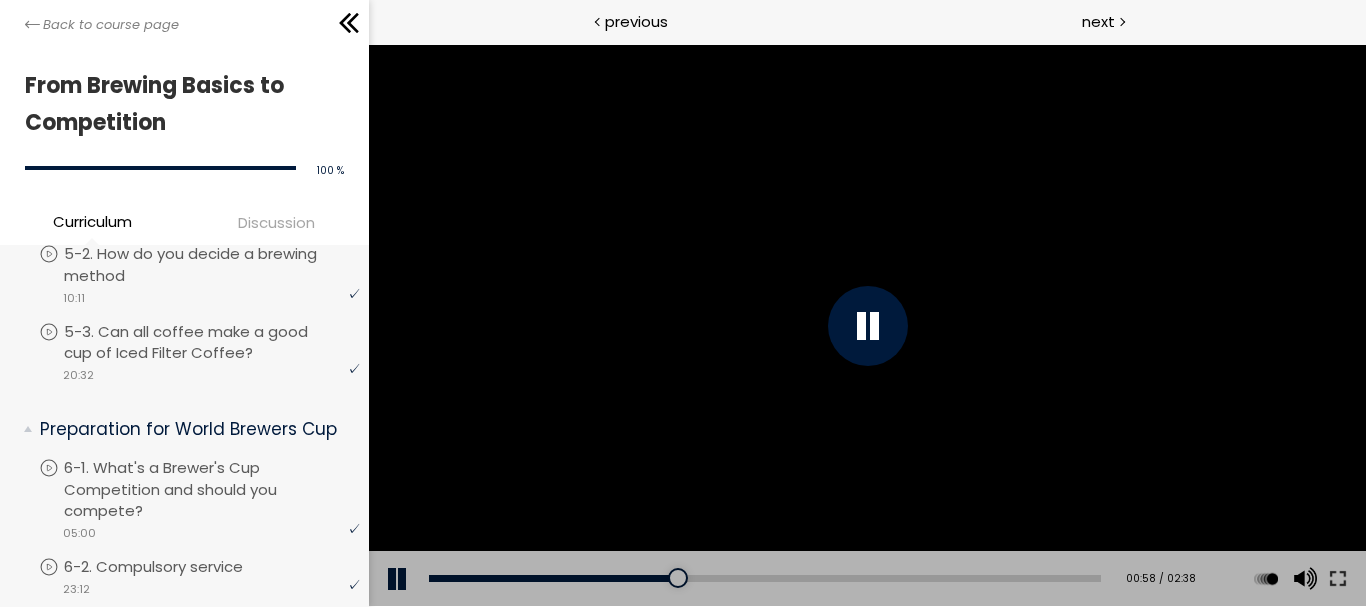 click on "Add chapter
[TIME]" at bounding box center [764, 579] 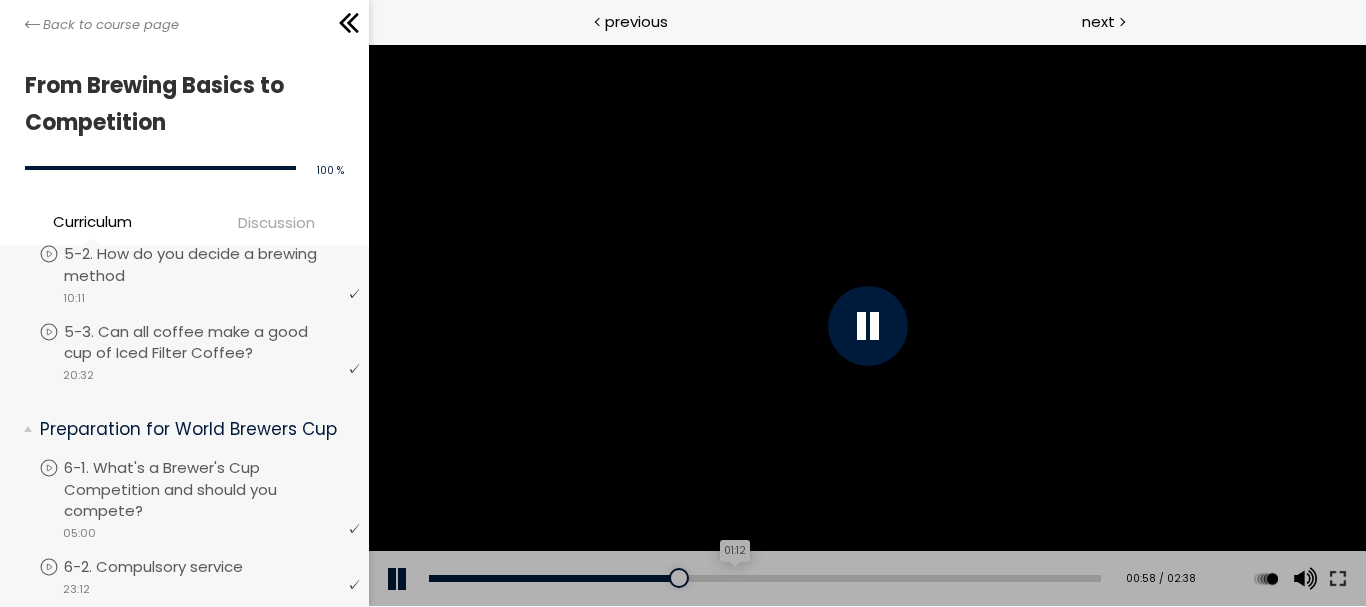 click on "Add chapter
[TIME]" at bounding box center [764, 579] 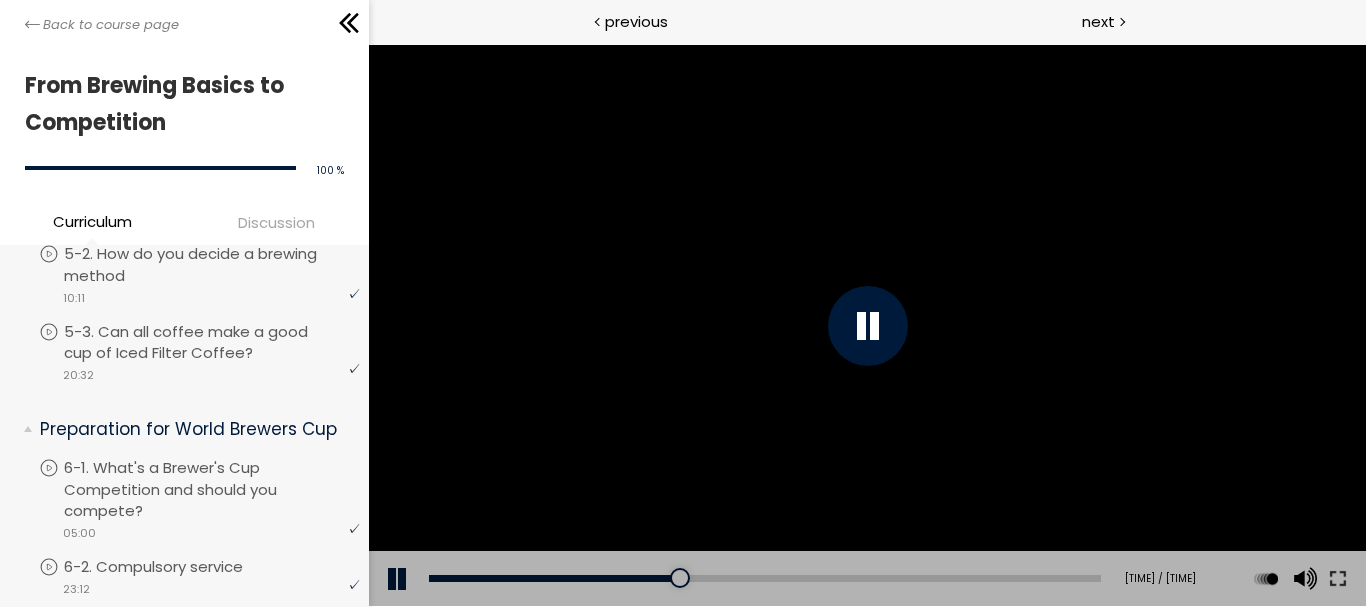 click on "Add chapter
[TIME]" at bounding box center (764, 579) 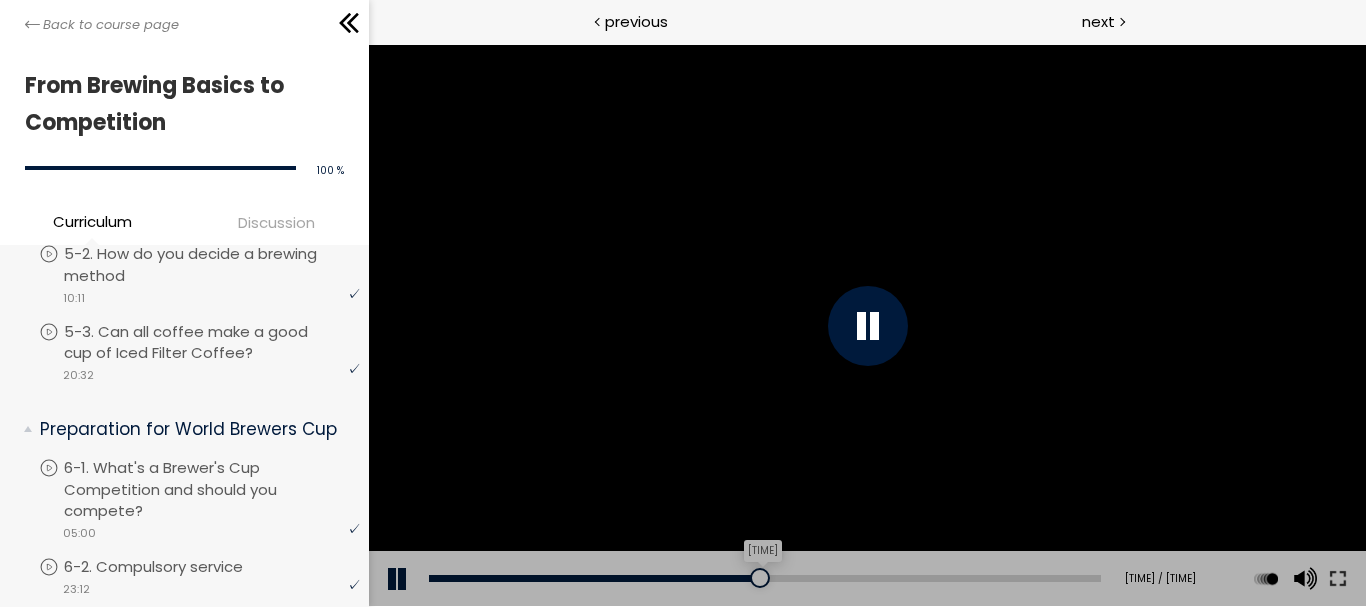 click on "[TIME]" at bounding box center (764, 578) 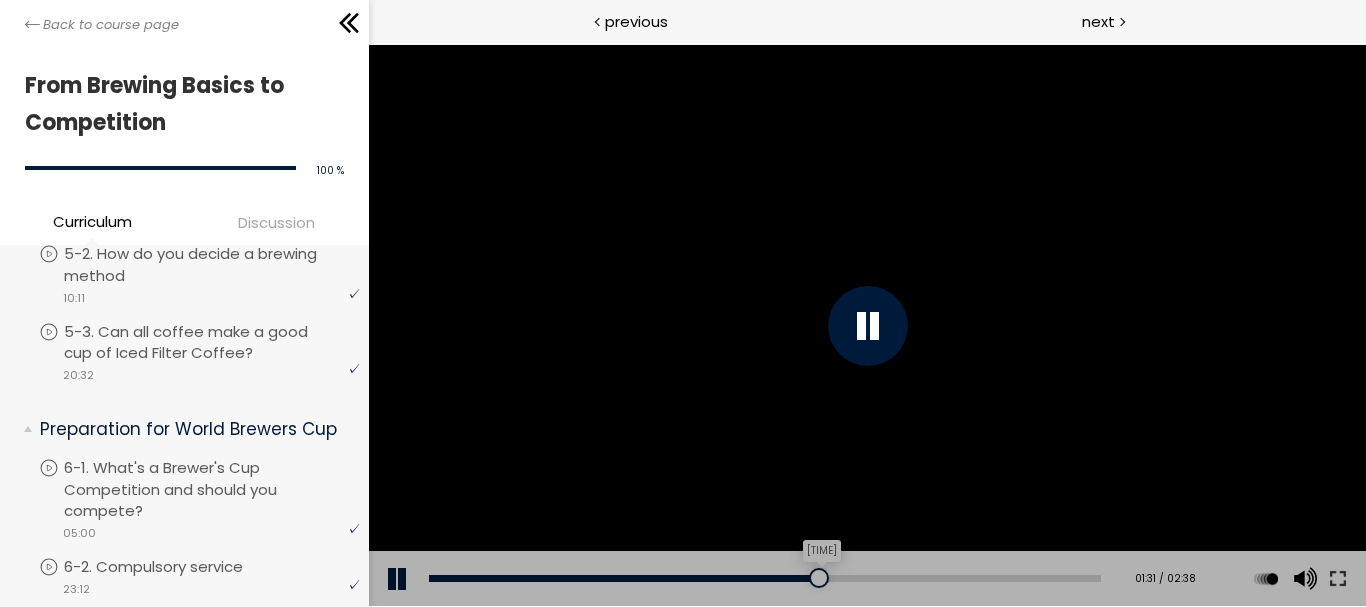 click on "[TIME]" at bounding box center (764, 578) 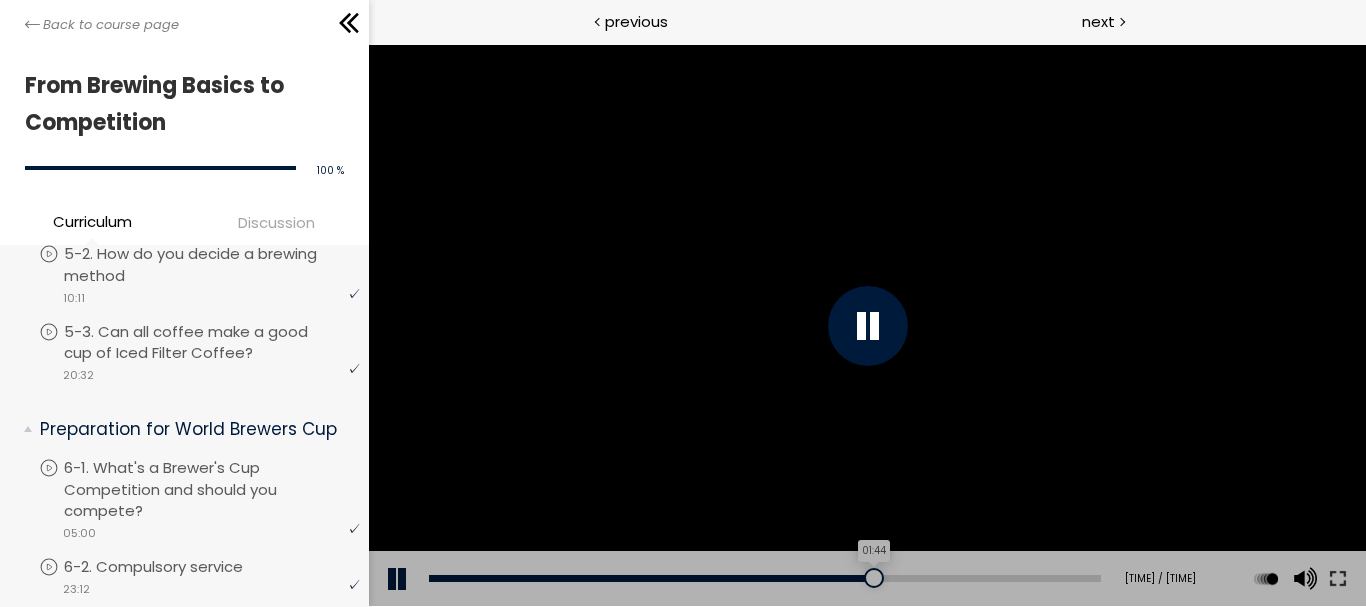 click on "01:44" at bounding box center [764, 578] 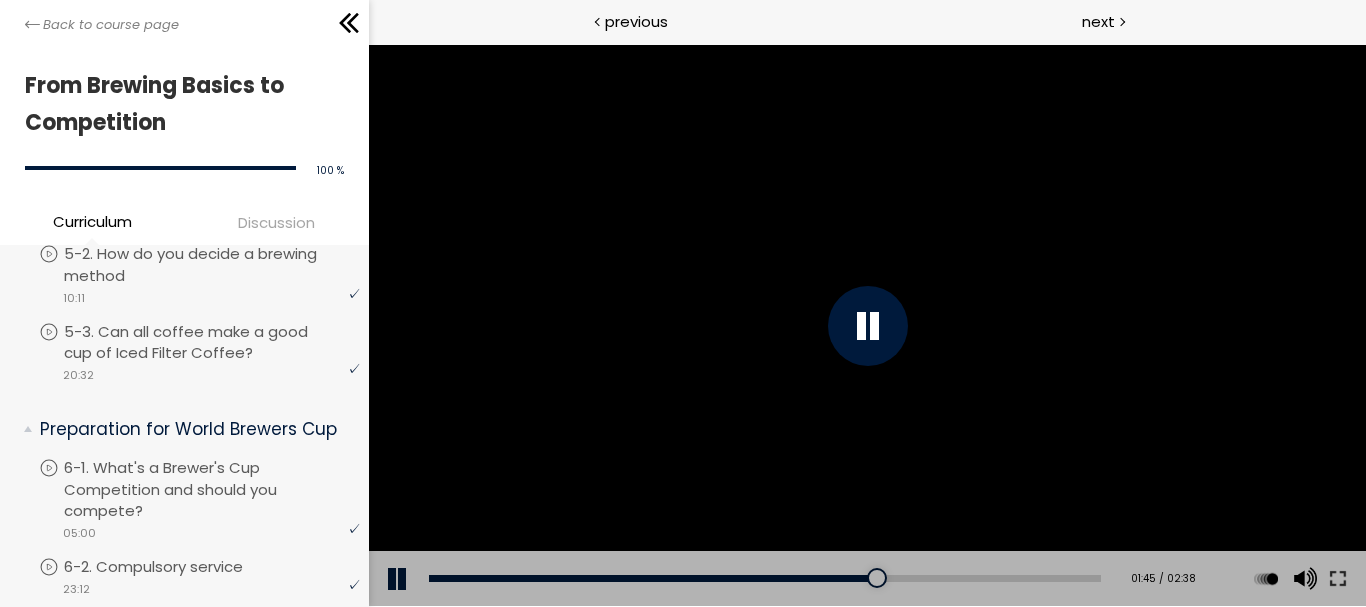 click on "Add chapter
[TIME]" at bounding box center [764, 579] 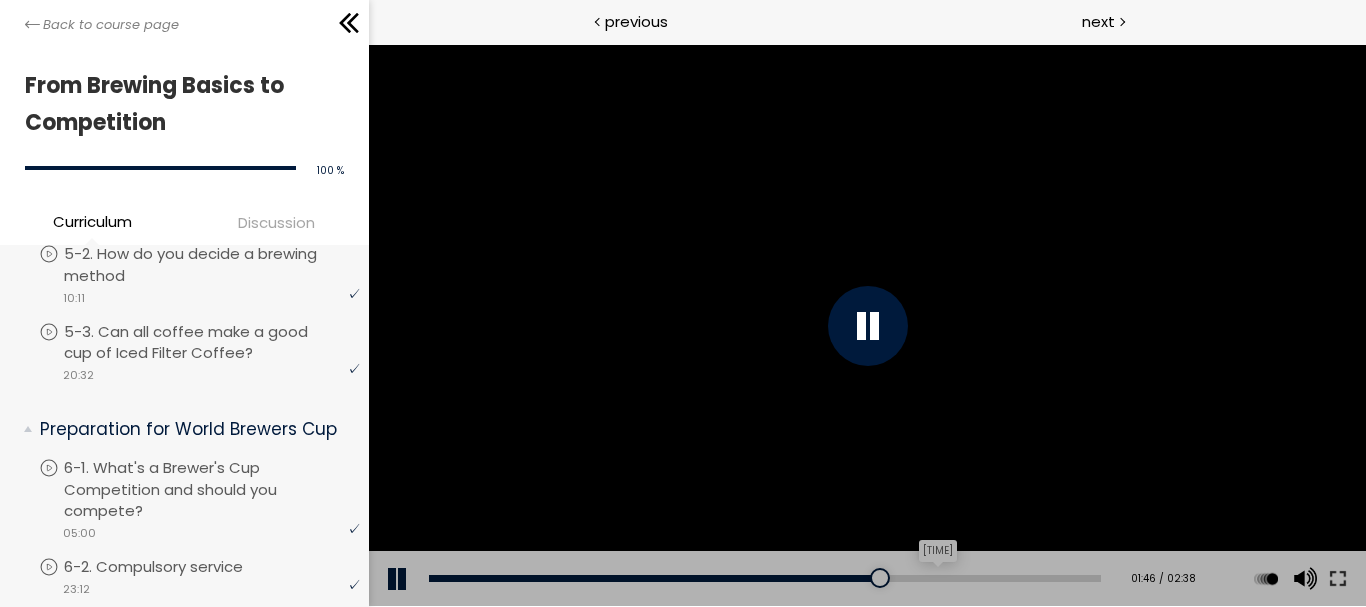 click on "[TIME]" at bounding box center (764, 578) 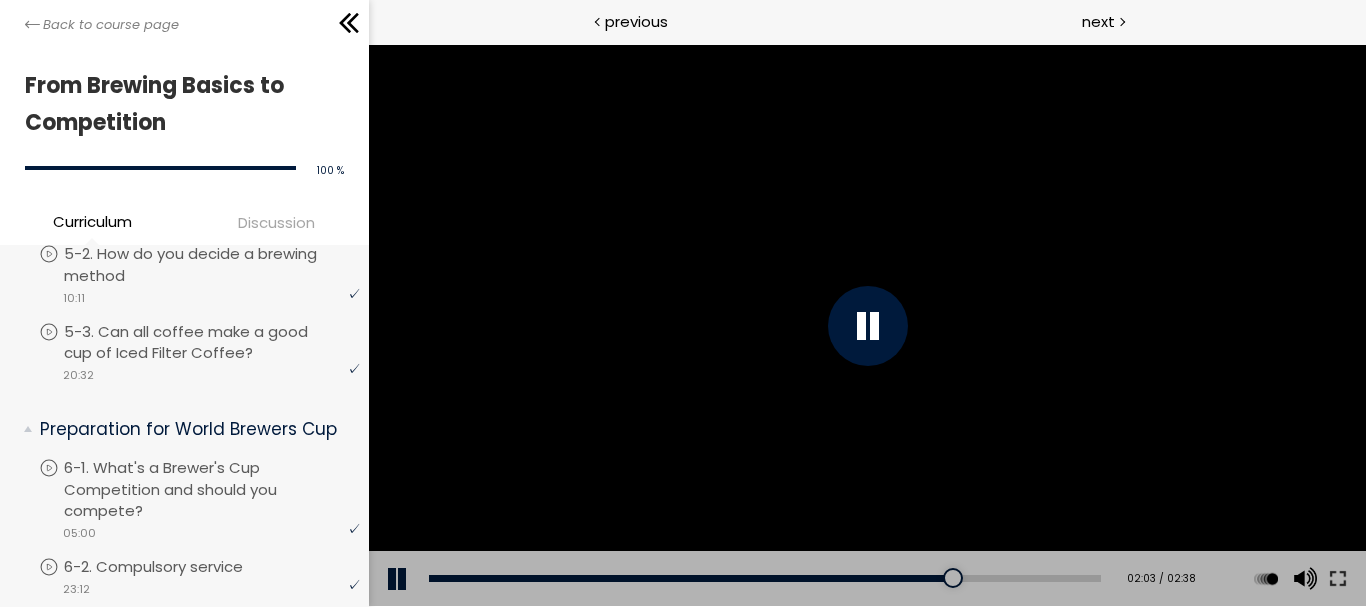click on "Add chapter
[TIME]" at bounding box center (764, 579) 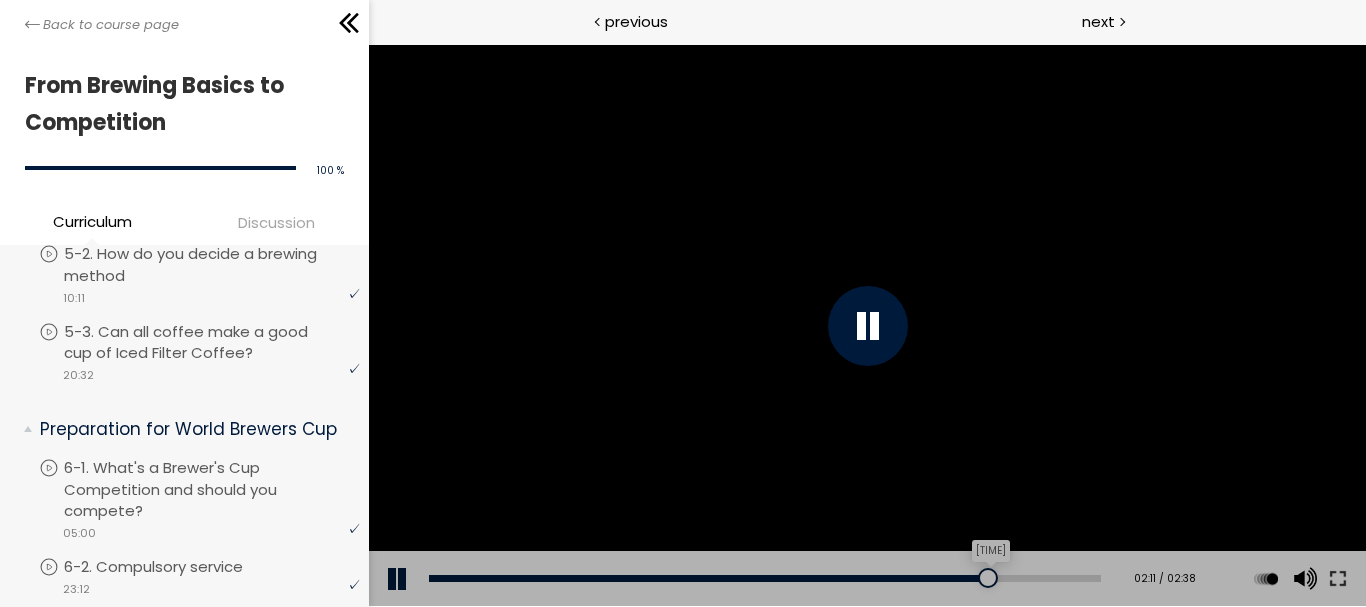 click on "[TIME]" at bounding box center [764, 578] 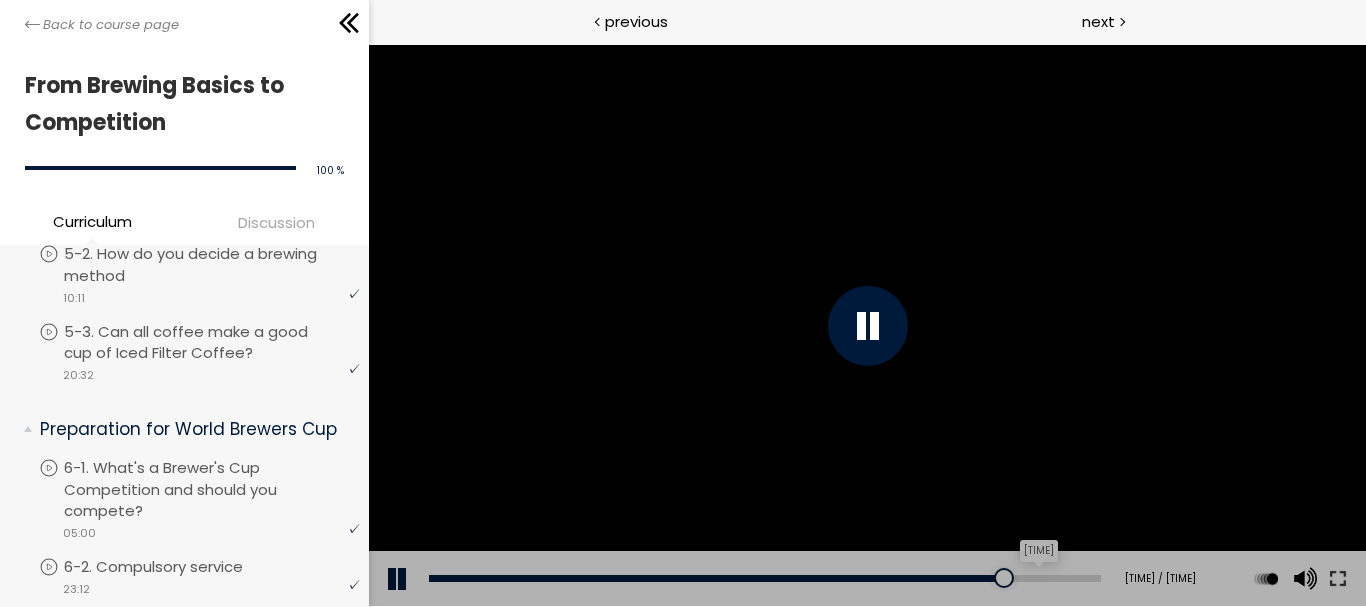 click on "[TIME]" at bounding box center (764, 578) 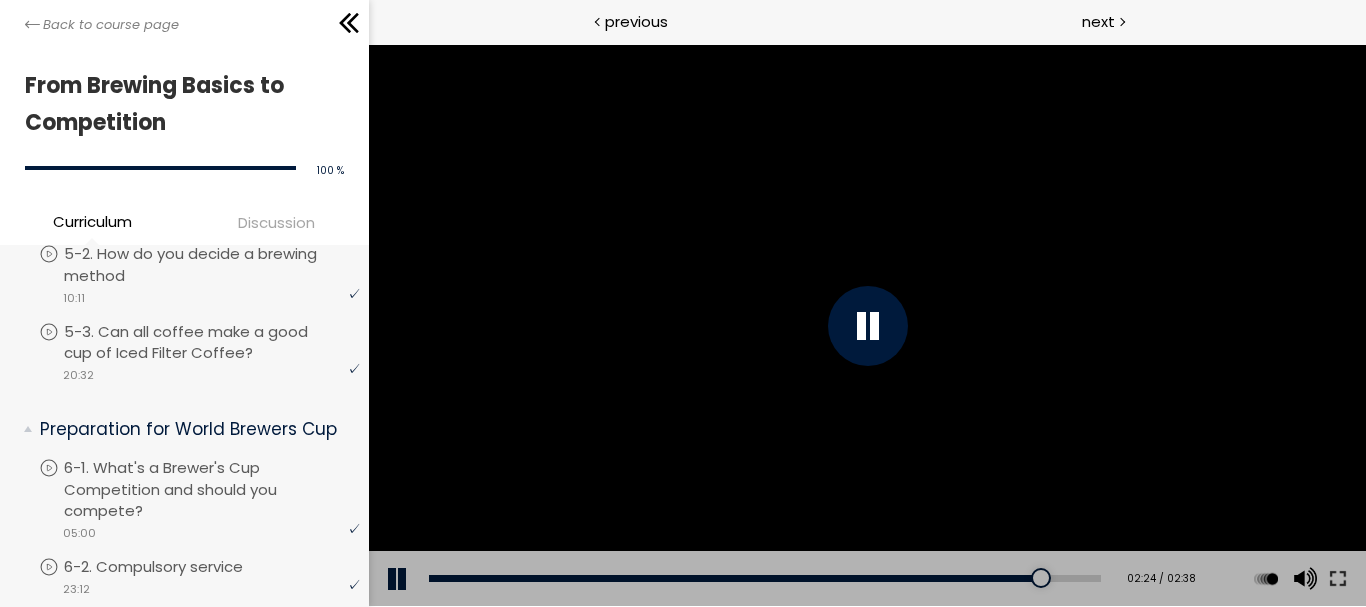 click at bounding box center [866, 325] 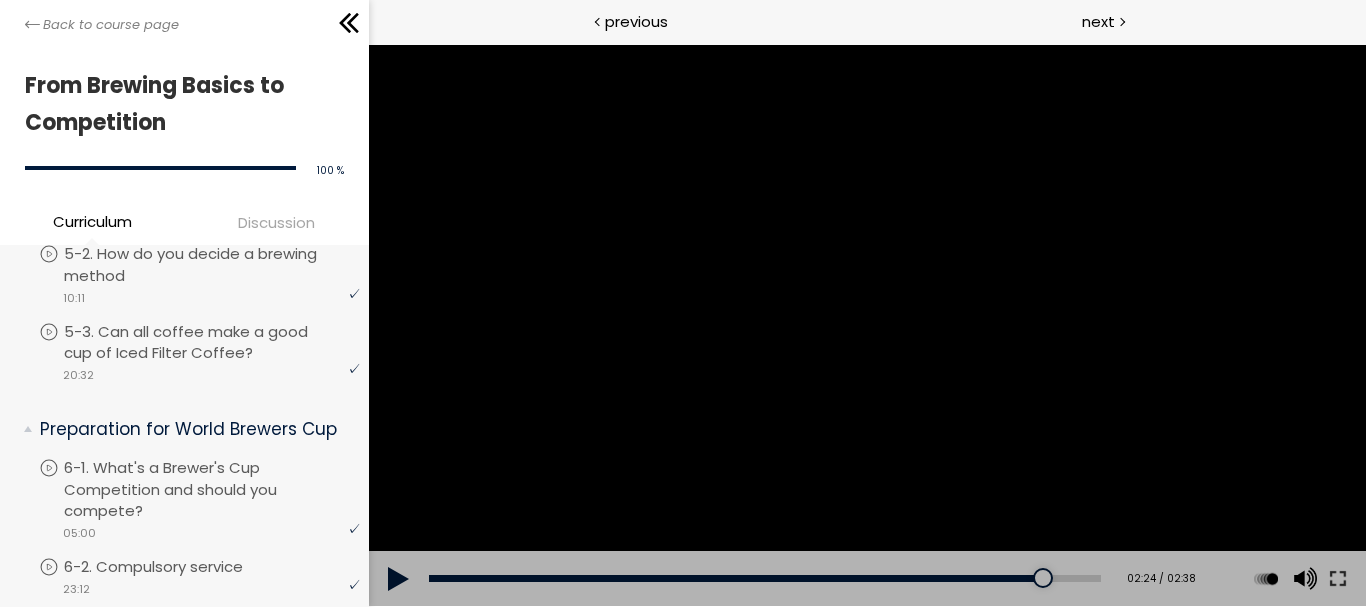 click at bounding box center (866, 325) 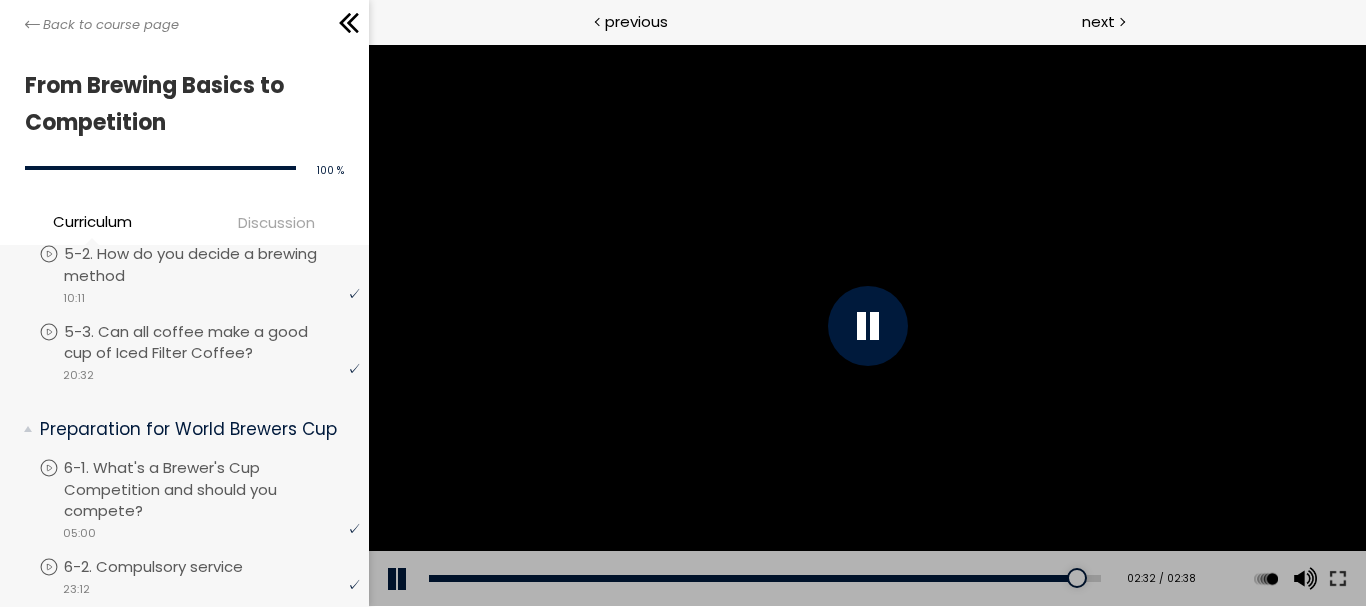 click at bounding box center [866, 325] 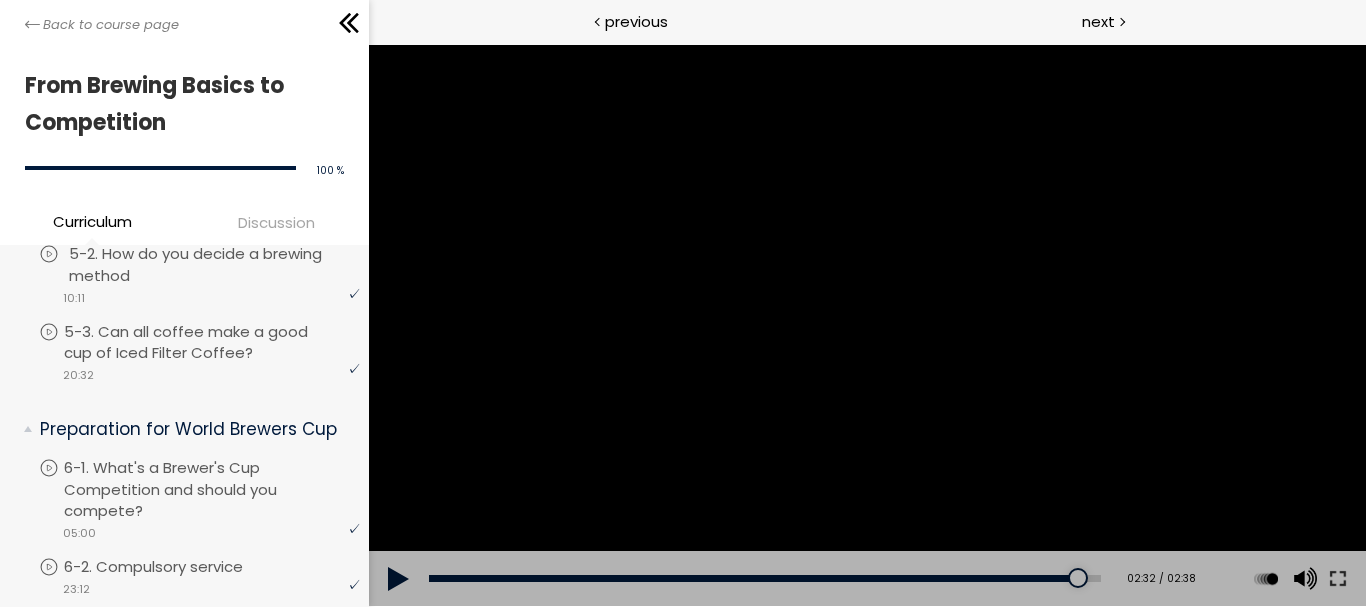 scroll, scrollTop: 2100, scrollLeft: 0, axis: vertical 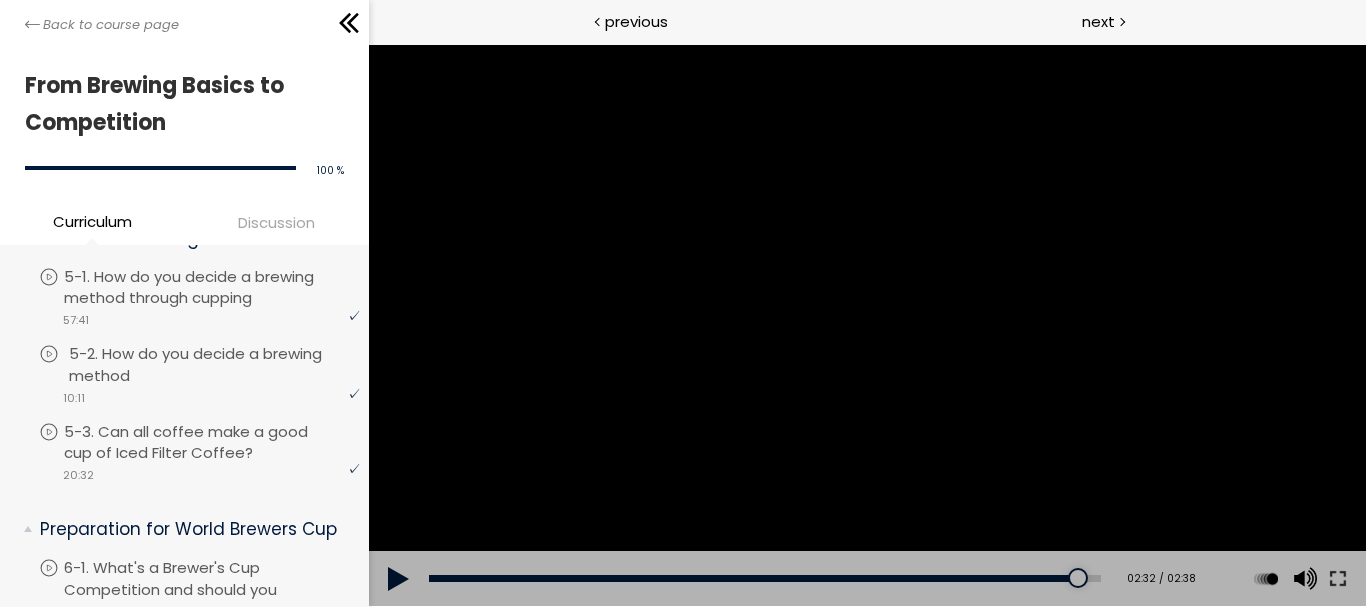 click on "5-2. How do you decide a brewing method" at bounding box center (216, 365) 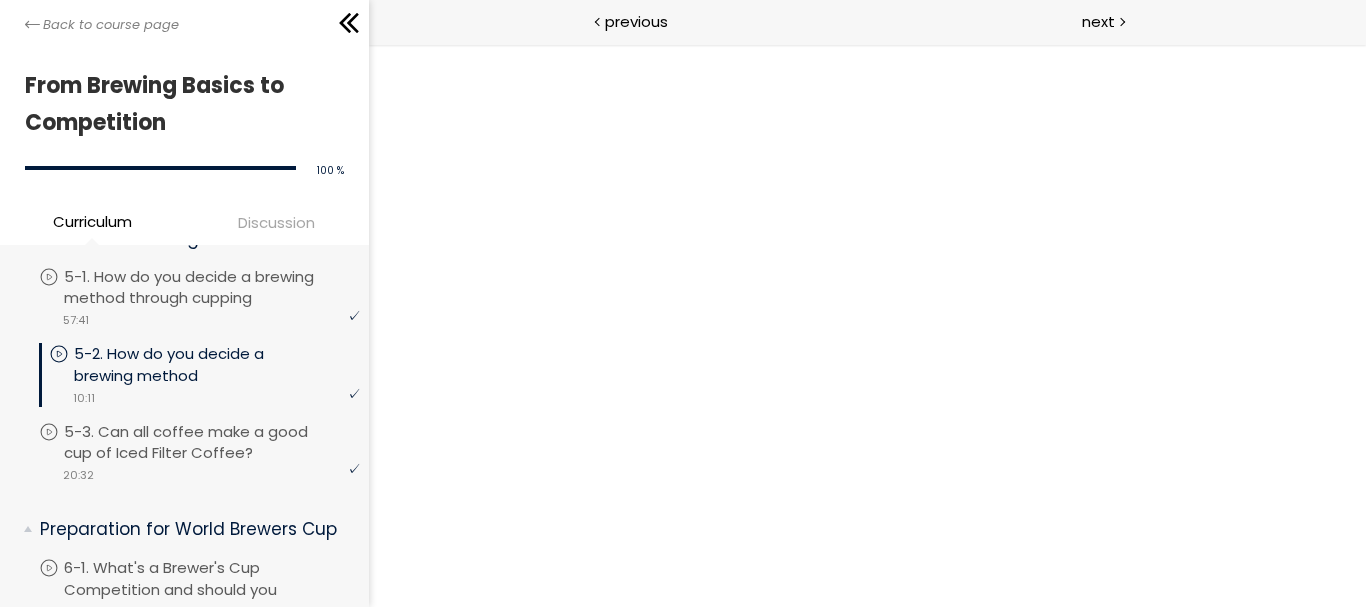 scroll, scrollTop: 0, scrollLeft: 0, axis: both 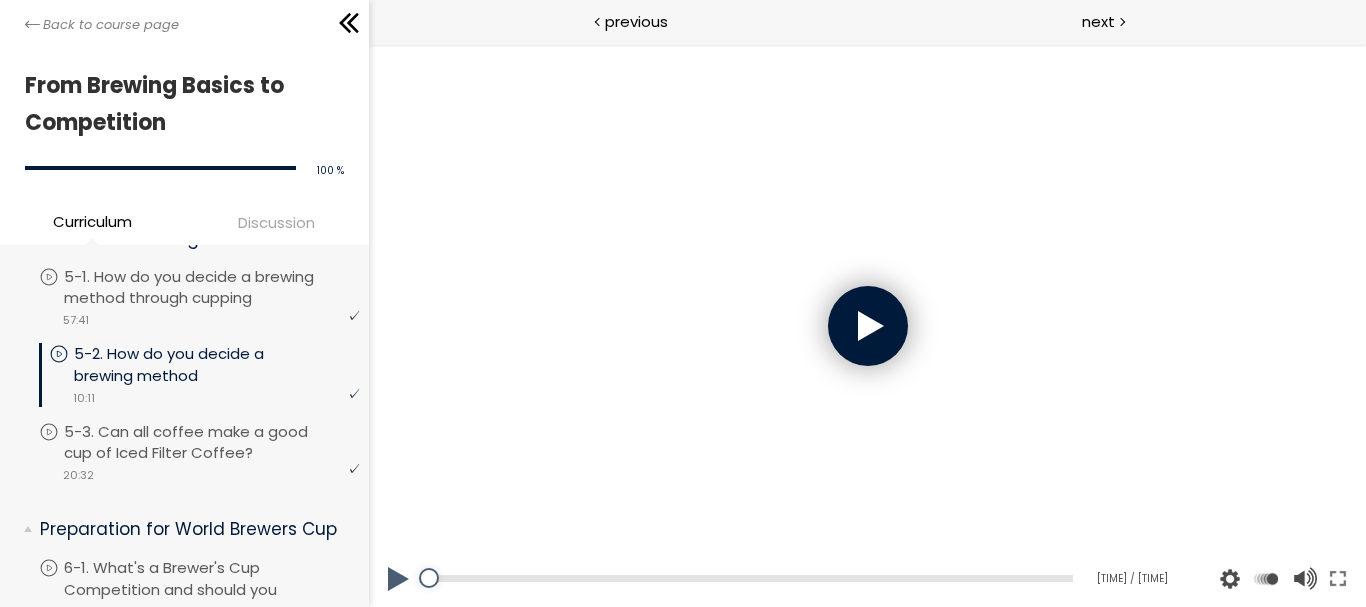 click at bounding box center [867, 326] 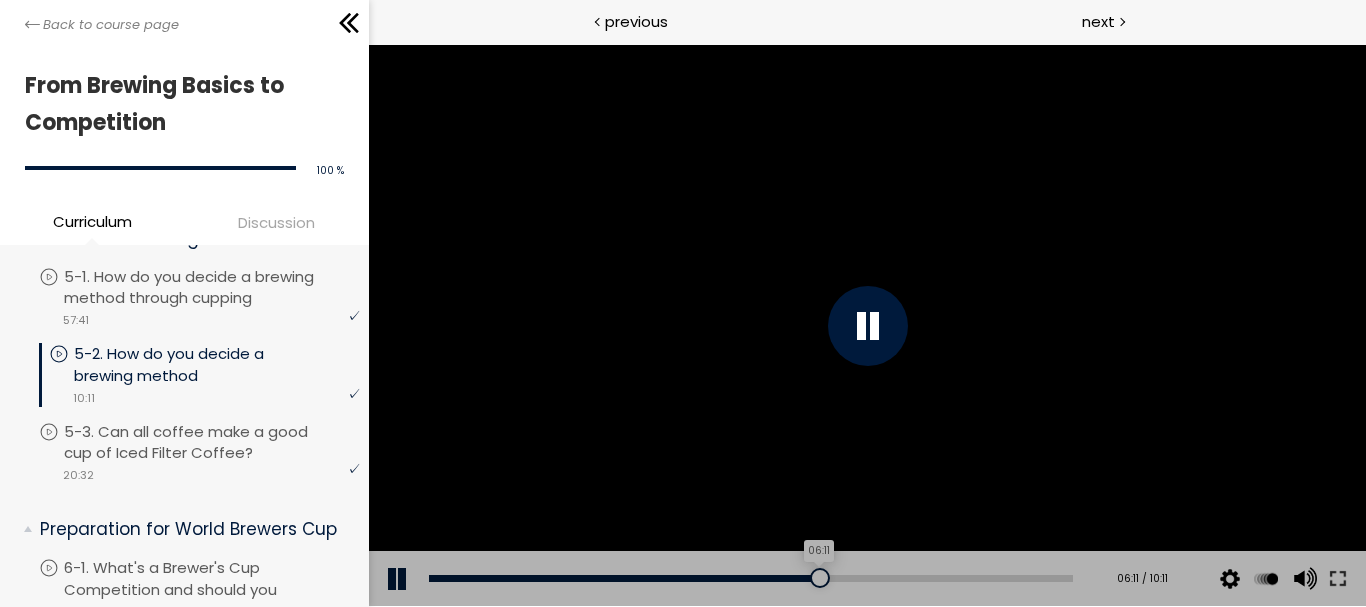 click on "06:11" at bounding box center (750, 578) 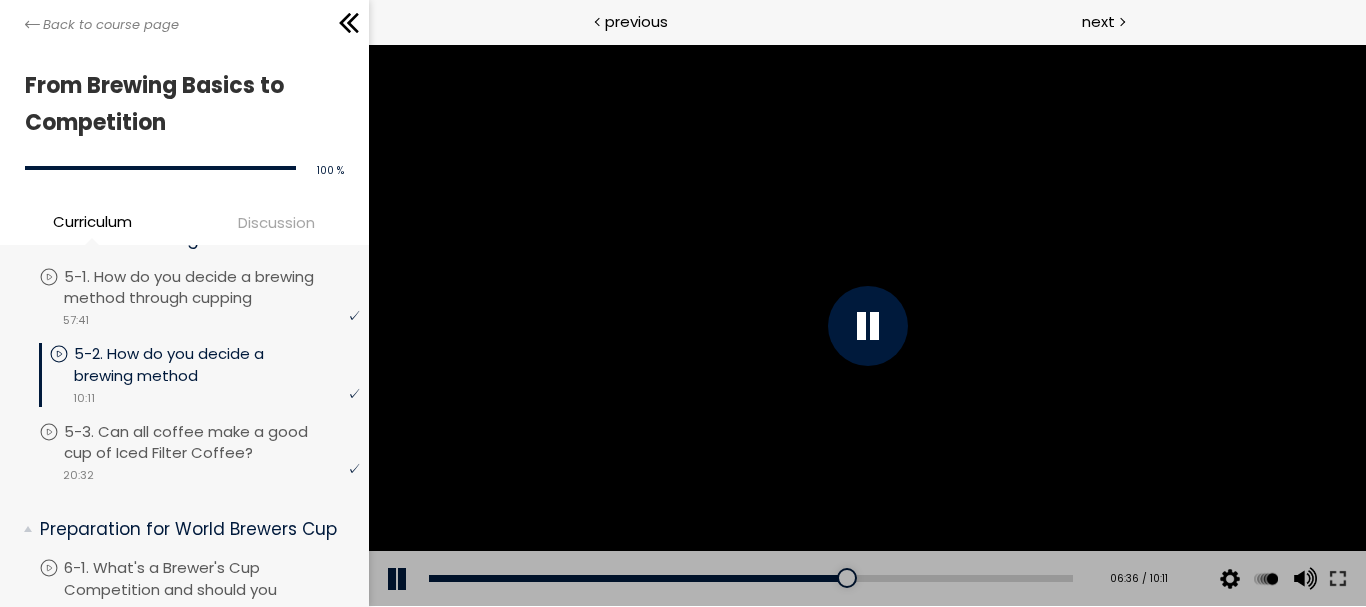 click at bounding box center (867, 326) 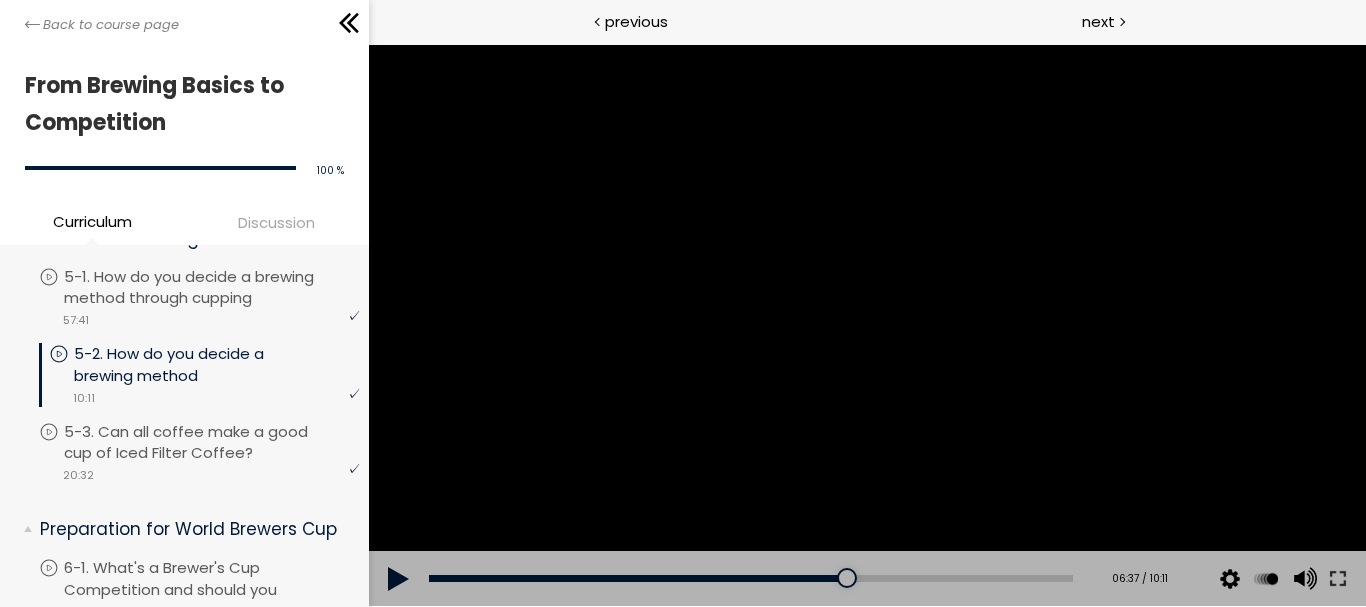 click at bounding box center (866, 325) 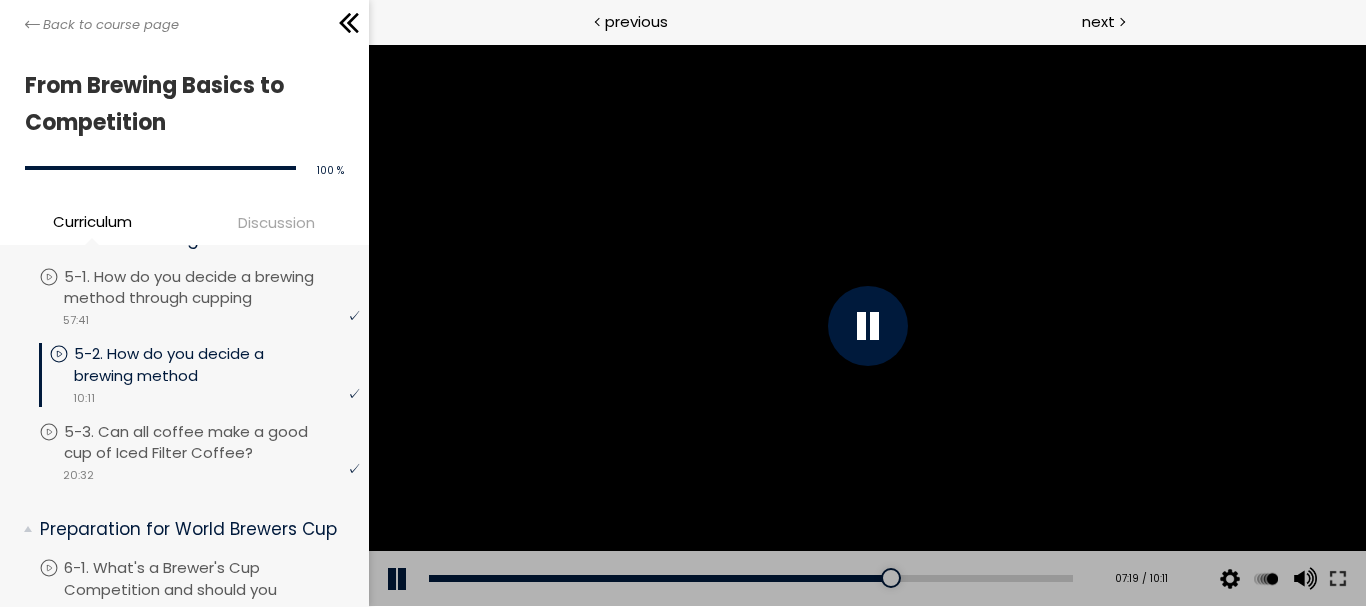 click at bounding box center (866, 325) 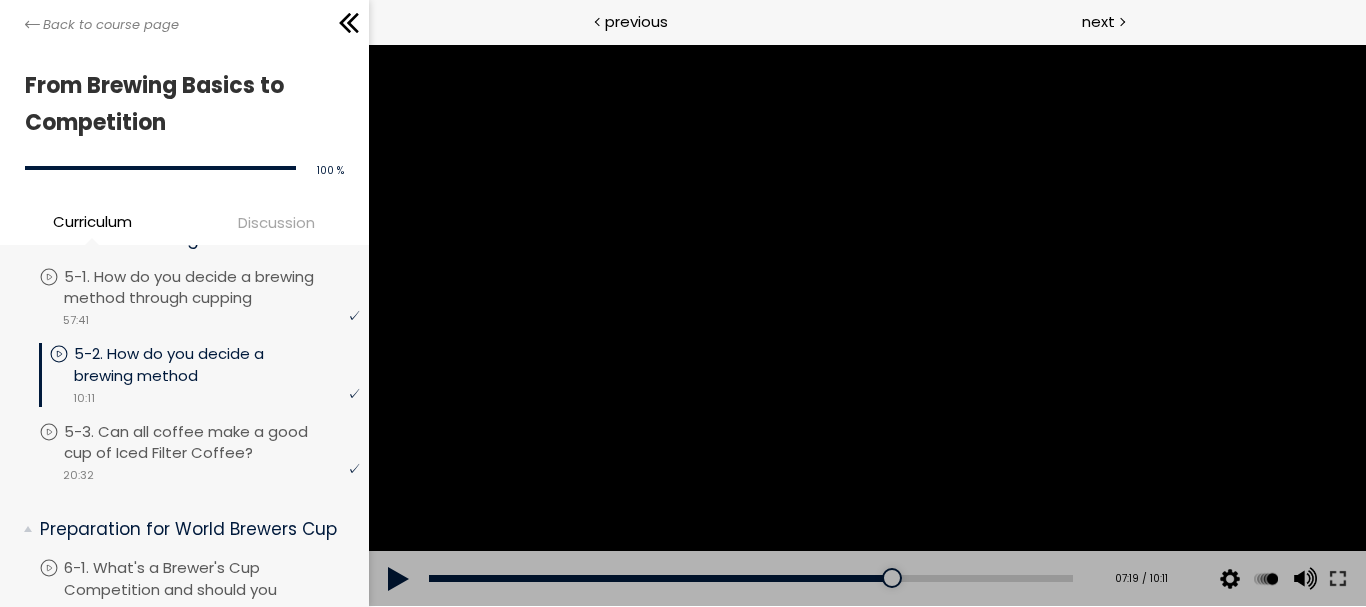 click at bounding box center [866, 325] 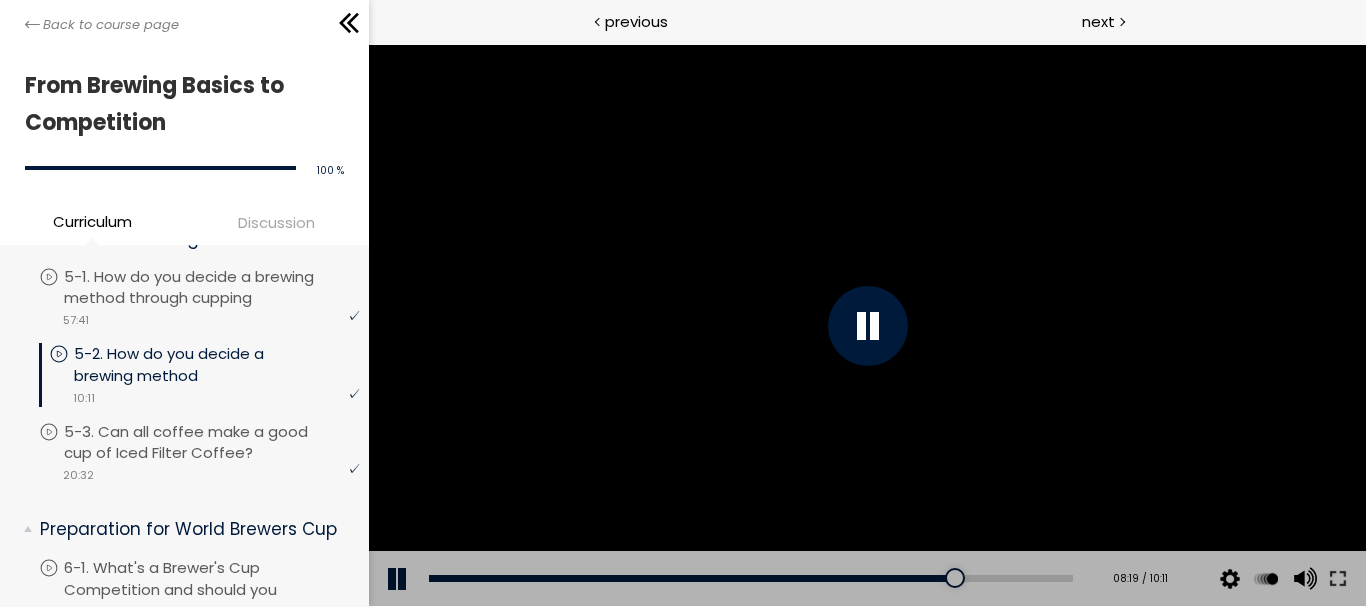 click at bounding box center [866, 325] 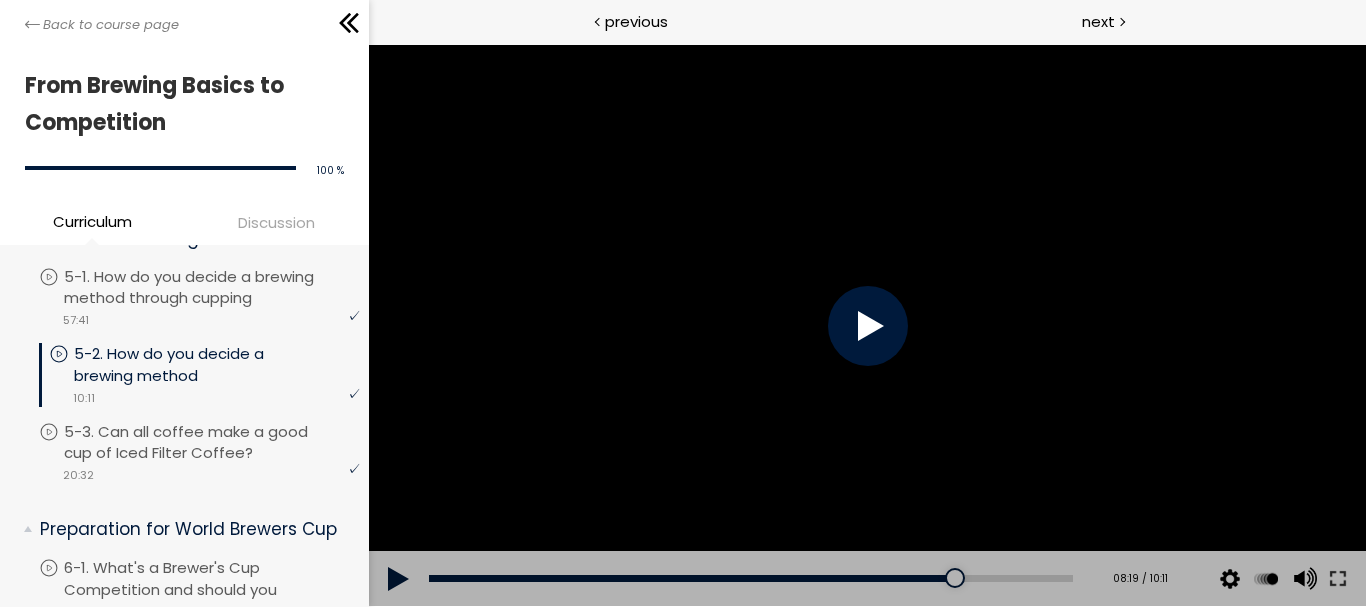 click at bounding box center (866, 325) 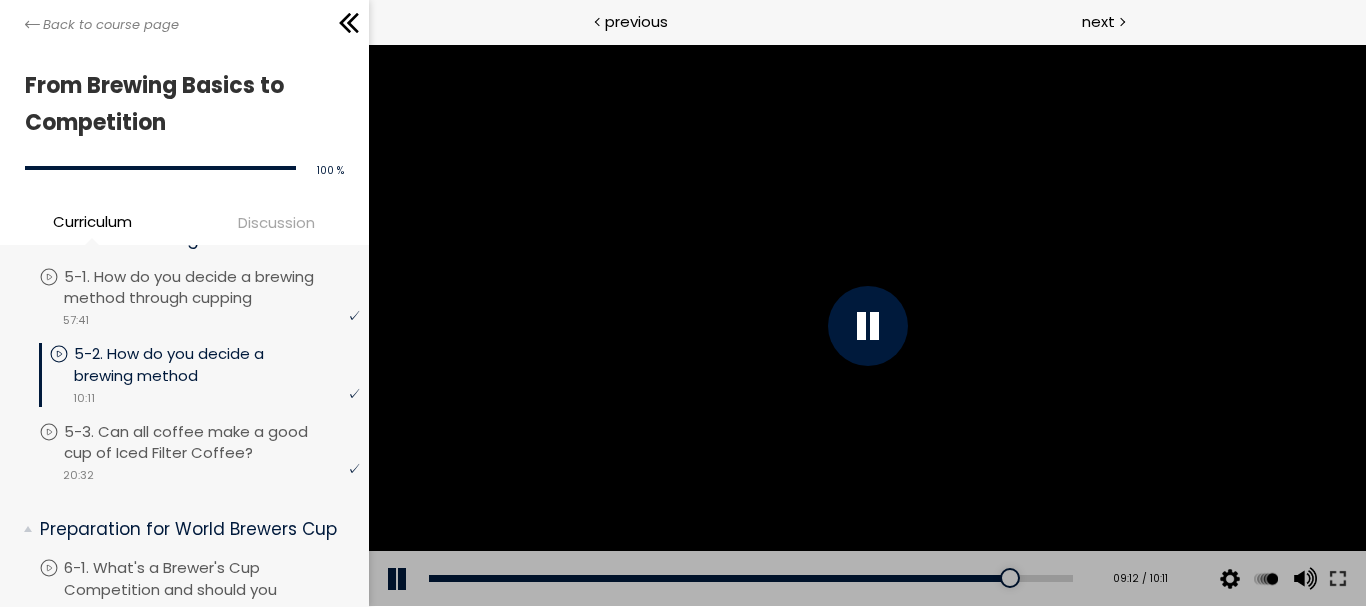 click at bounding box center (867, 326) 